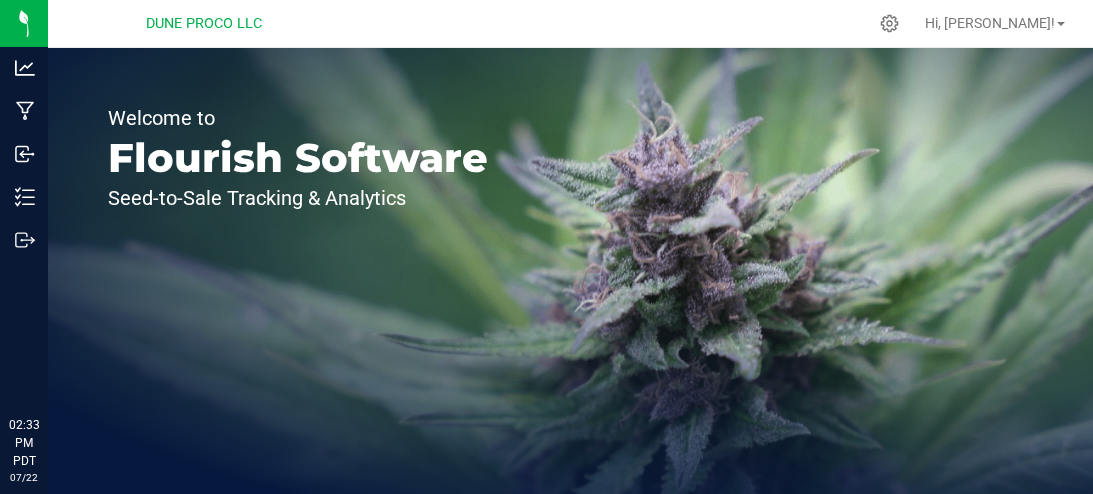 scroll, scrollTop: 0, scrollLeft: 0, axis: both 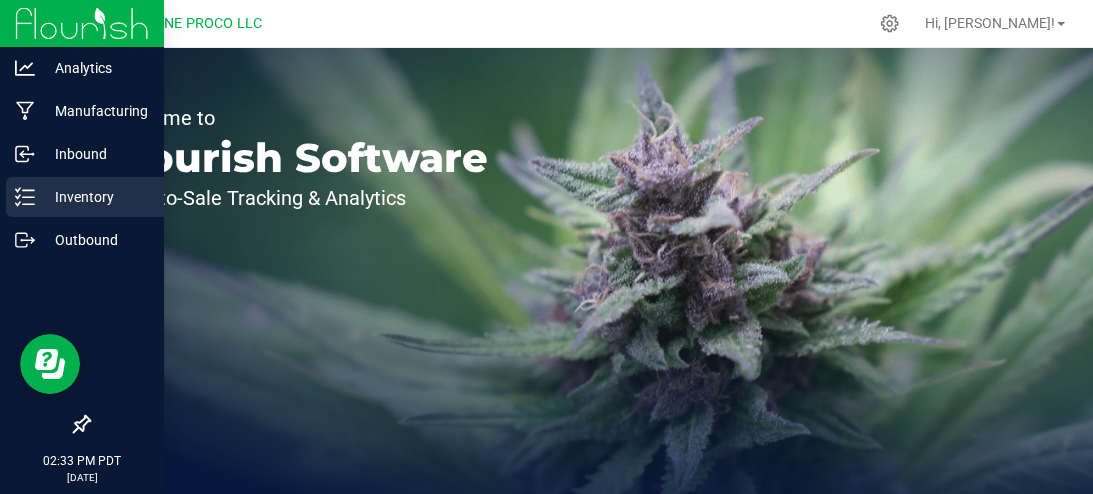 click 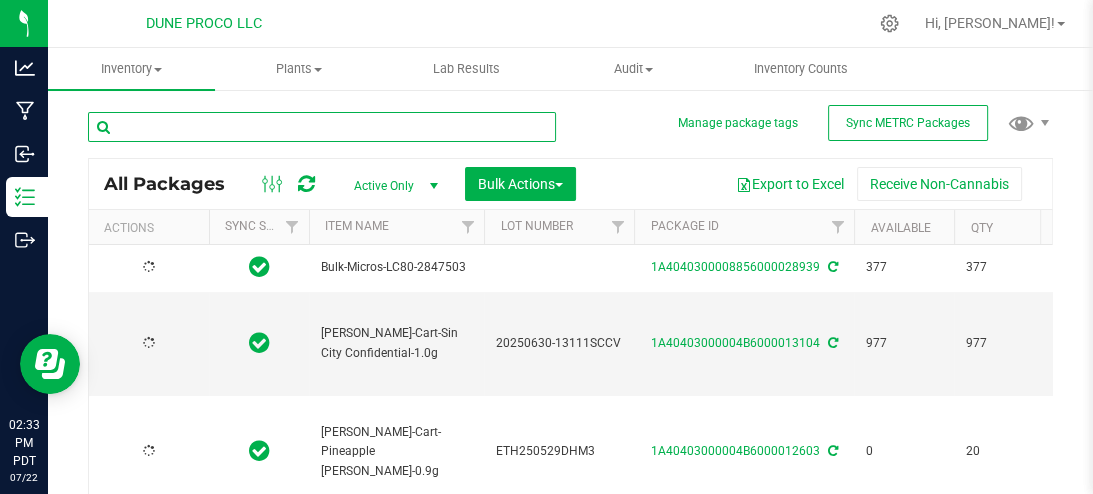 click at bounding box center [322, 127] 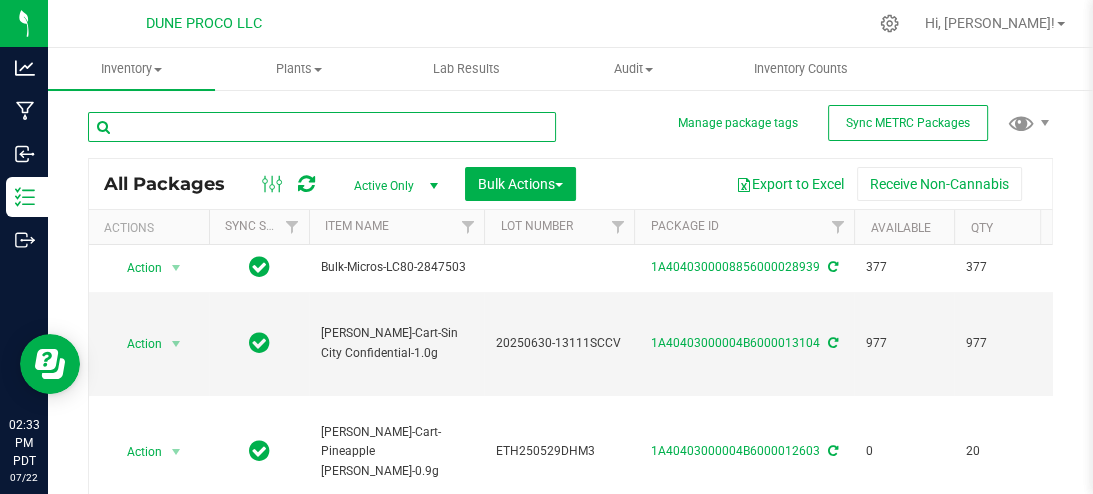 click at bounding box center [322, 127] 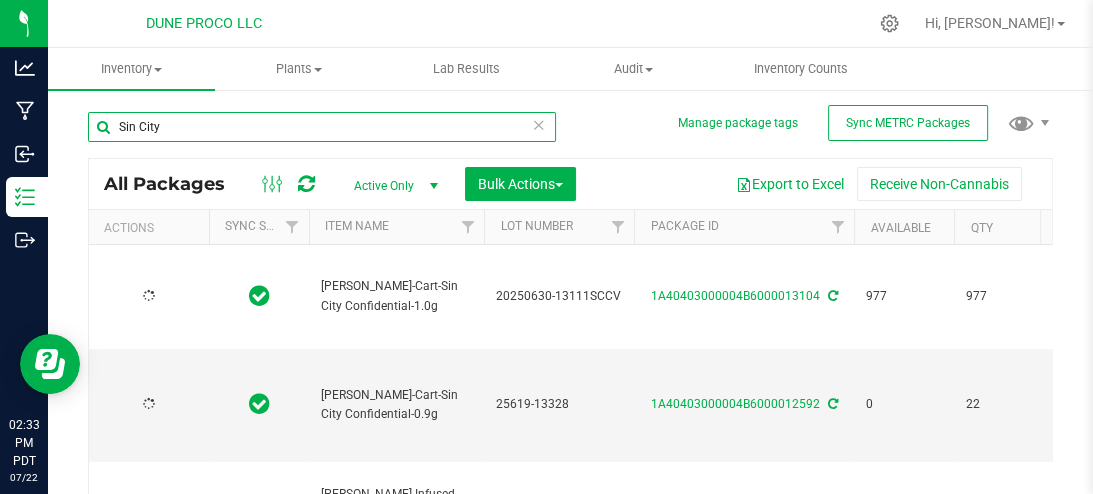 type on "Sin City c" 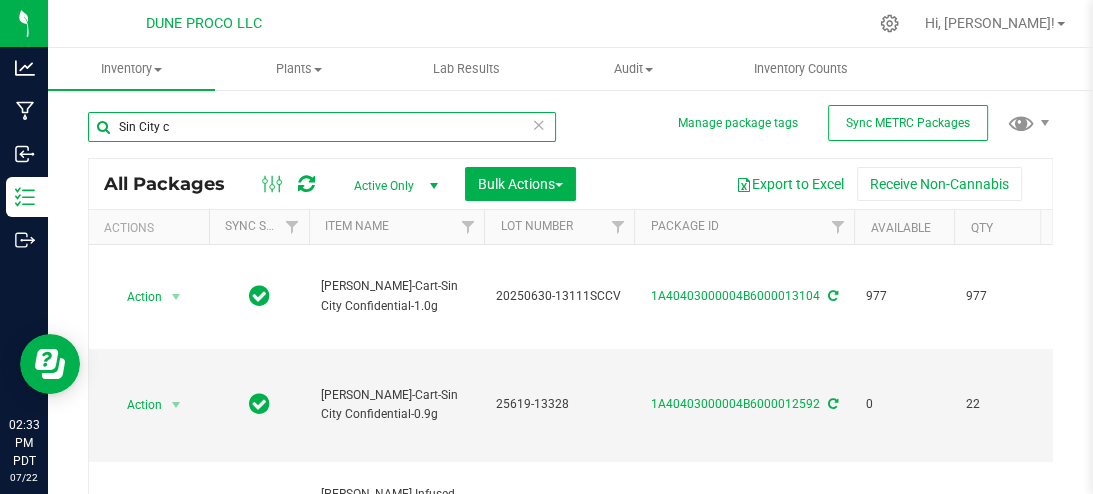 type on "[DATE]" 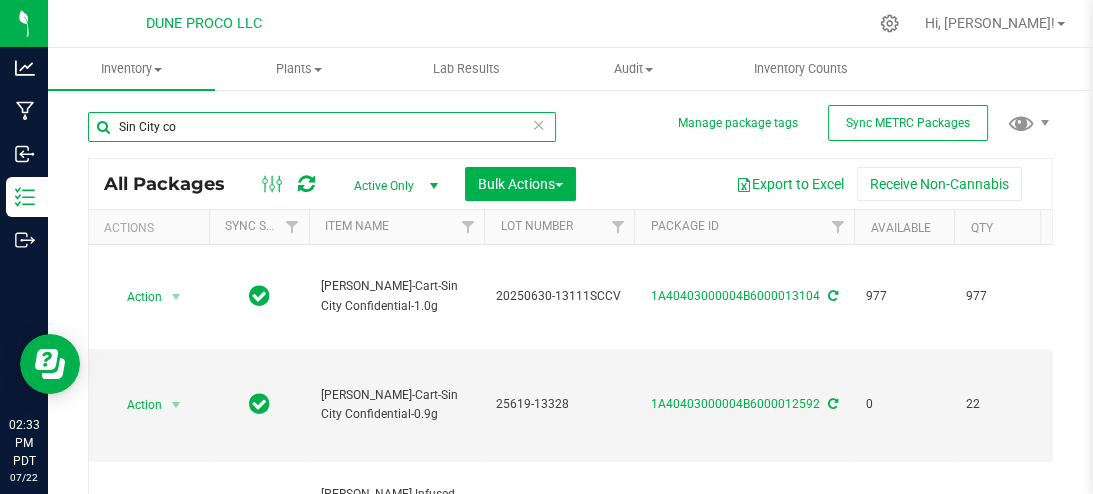type on "Sin City con" 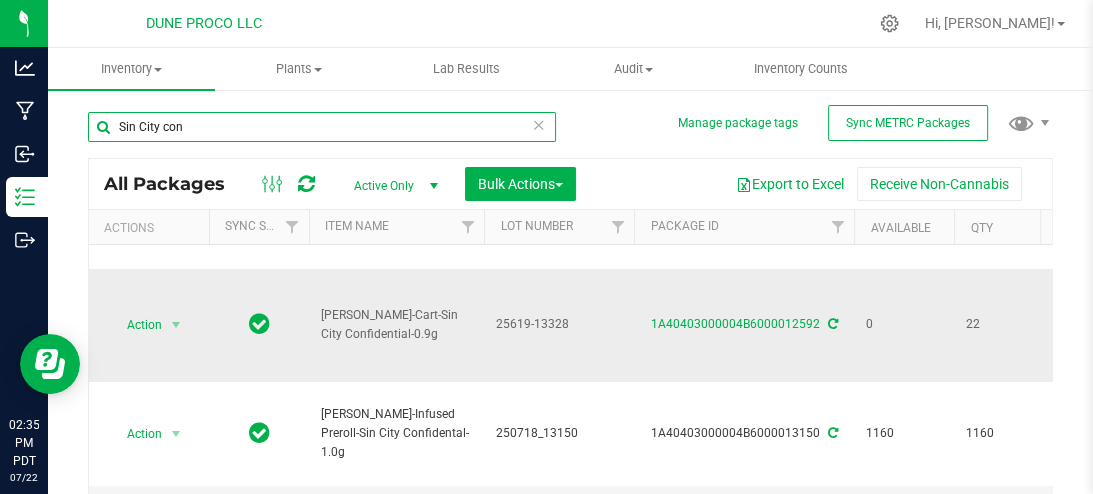 scroll, scrollTop: 240, scrollLeft: 0, axis: vertical 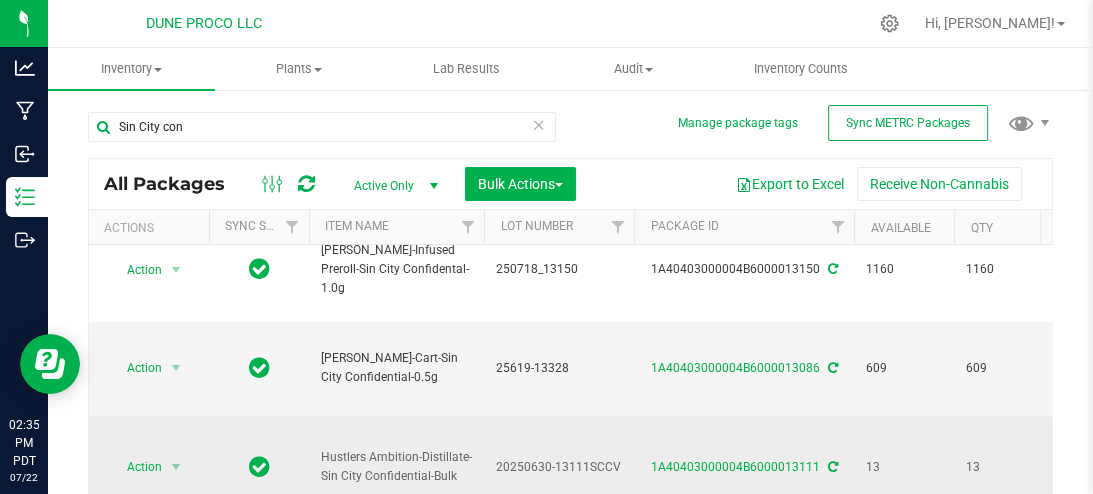 drag, startPoint x: 515, startPoint y: 296, endPoint x: 903, endPoint y: 404, distance: 402.75055 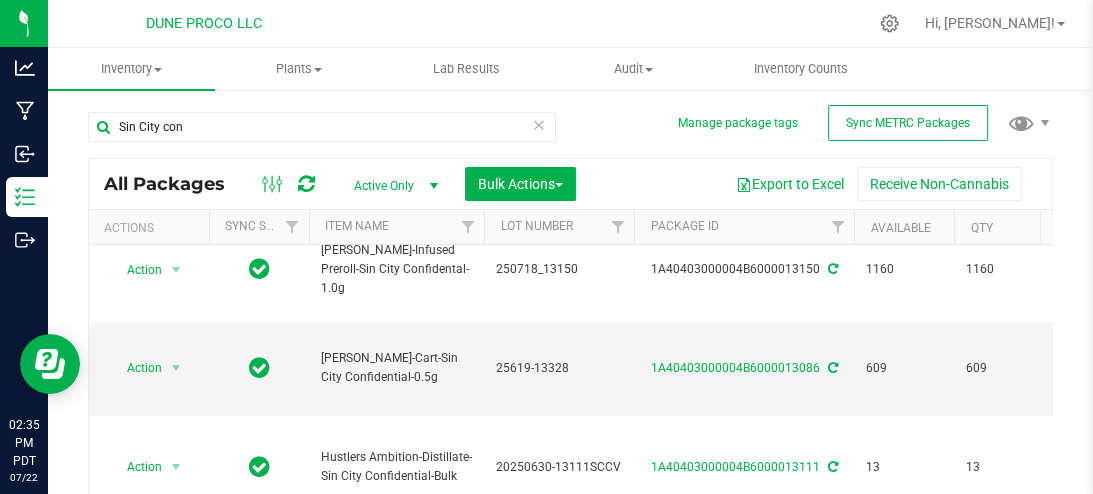 scroll, scrollTop: 204, scrollLeft: 0, axis: vertical 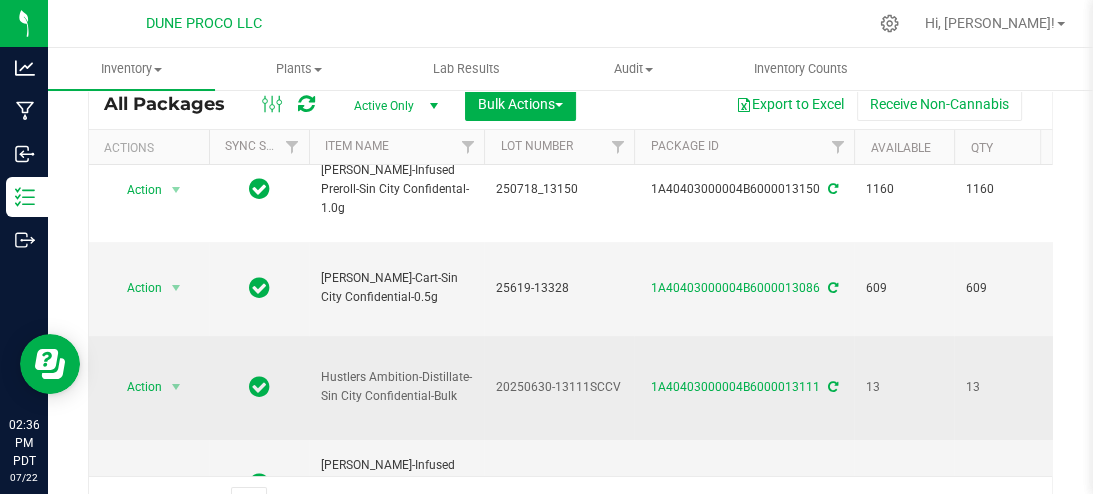 click on "Hustlers Ambition-Distillate-Sin City Confidential-Bulk" at bounding box center (396, 387) 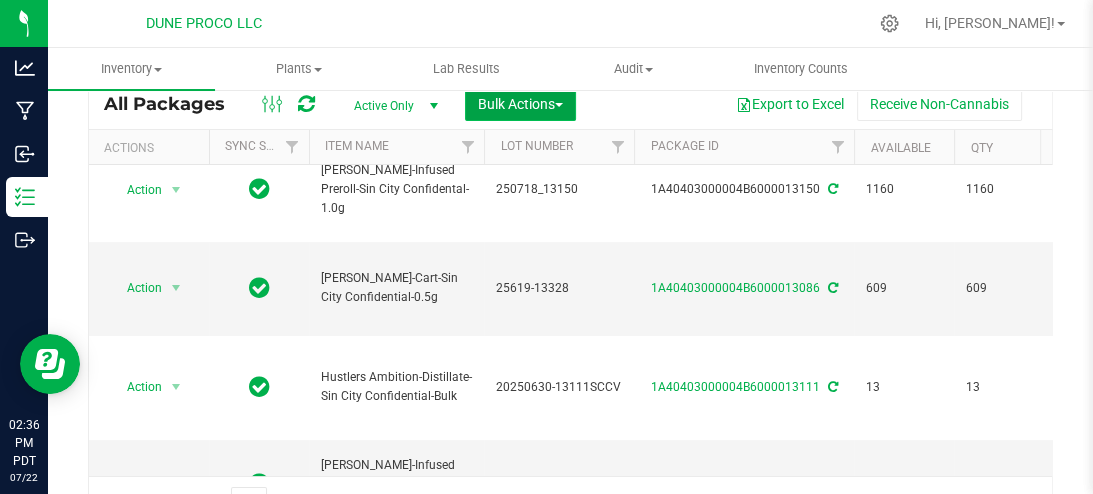click on "Bulk Actions" at bounding box center (520, 104) 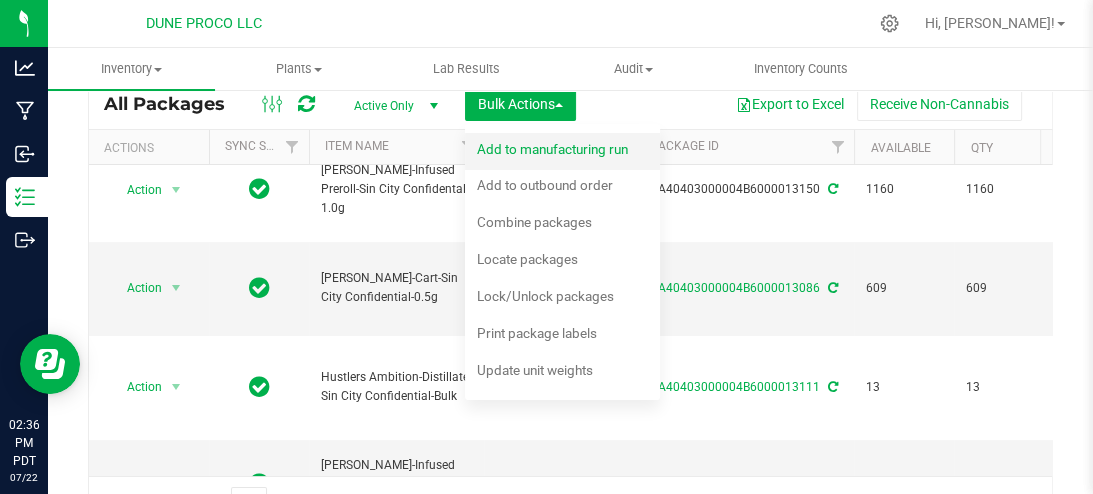 click on "Add to manufacturing run" at bounding box center [552, 149] 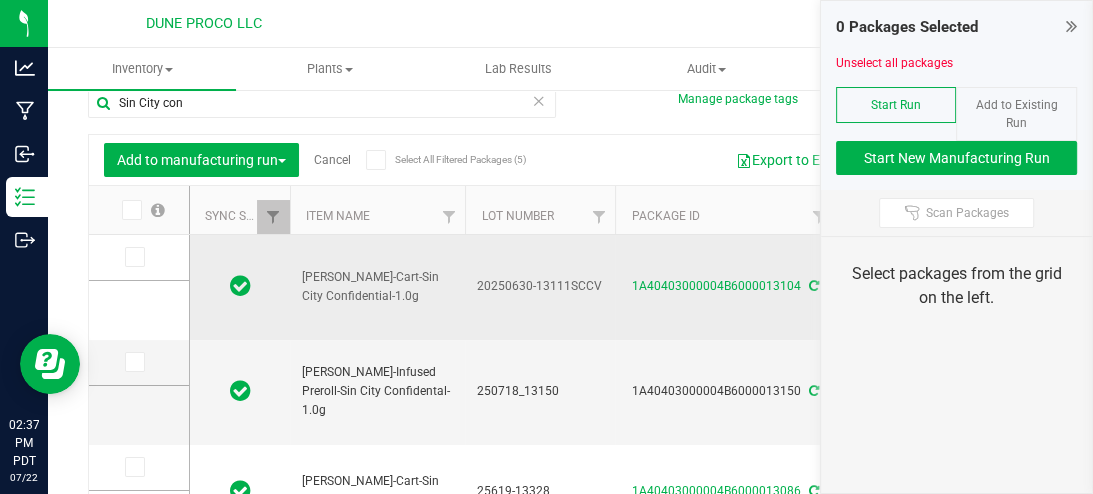 scroll, scrollTop: 0, scrollLeft: 0, axis: both 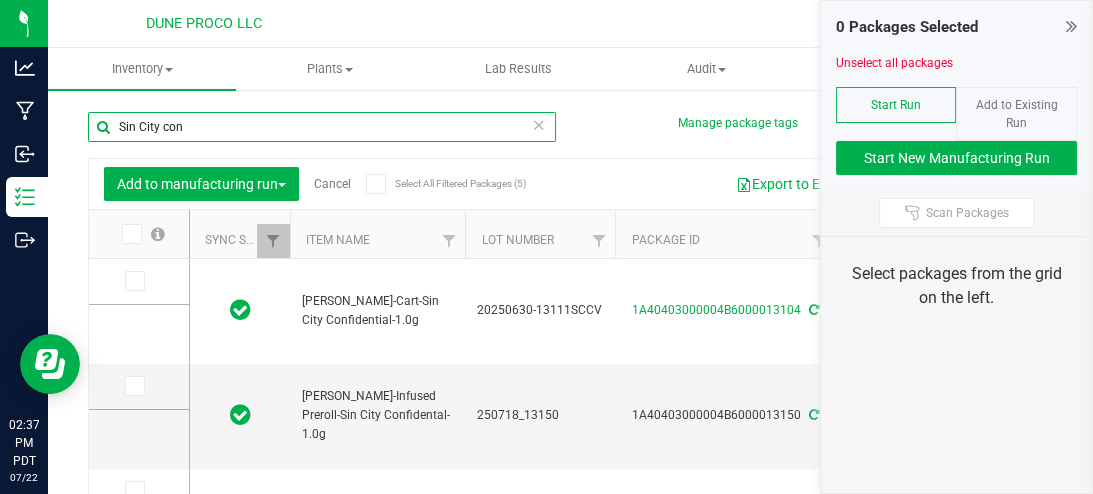 click on "Sin City con" at bounding box center [322, 127] 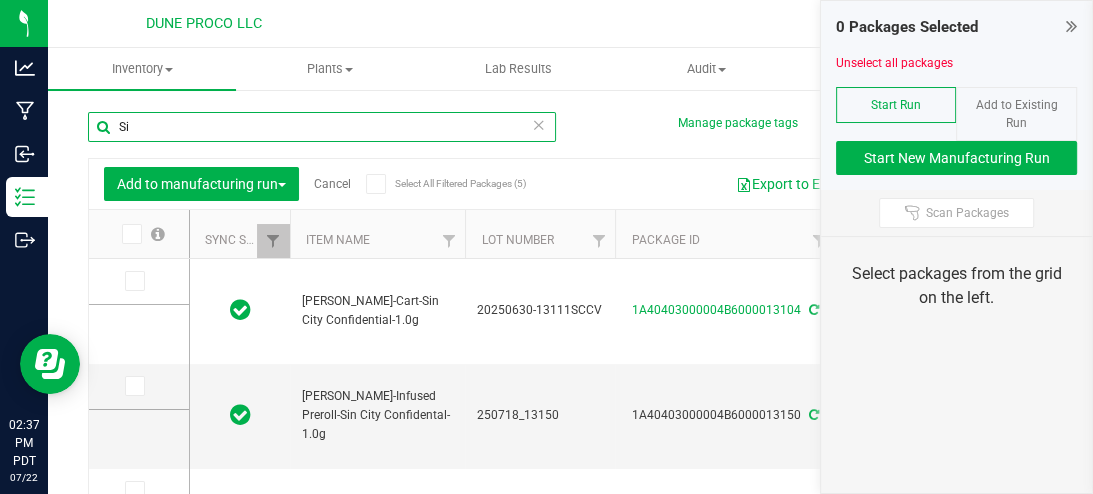 type on "S" 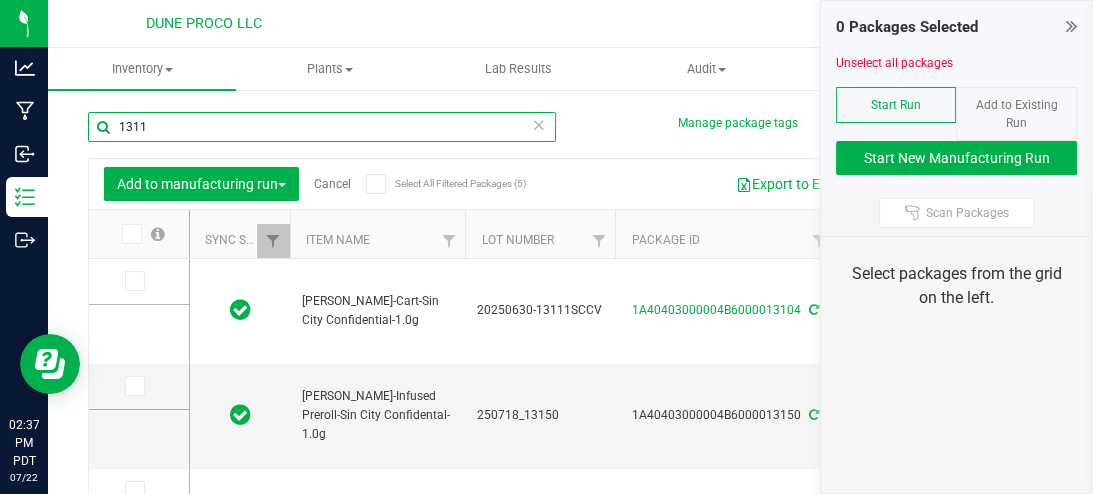 type on "13111" 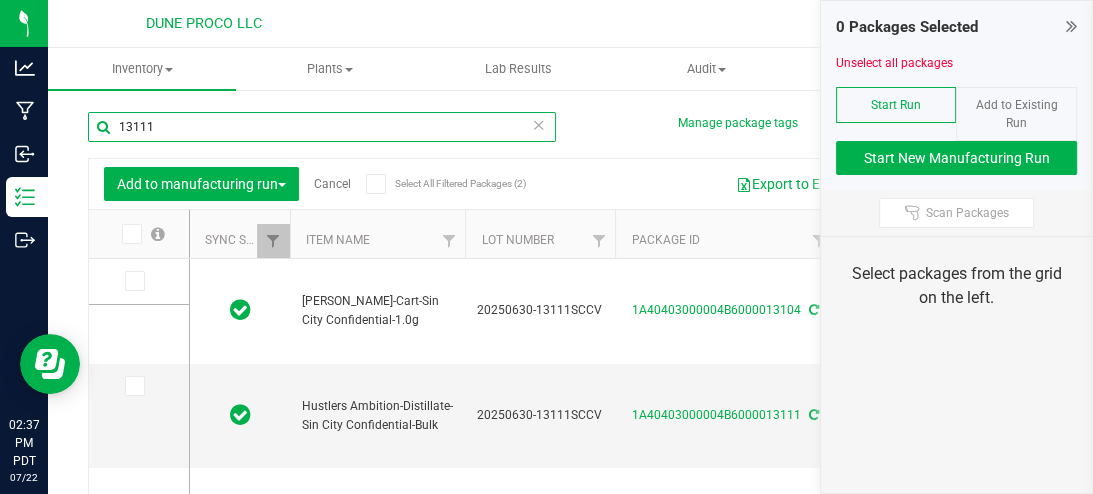 type on "[DATE]" 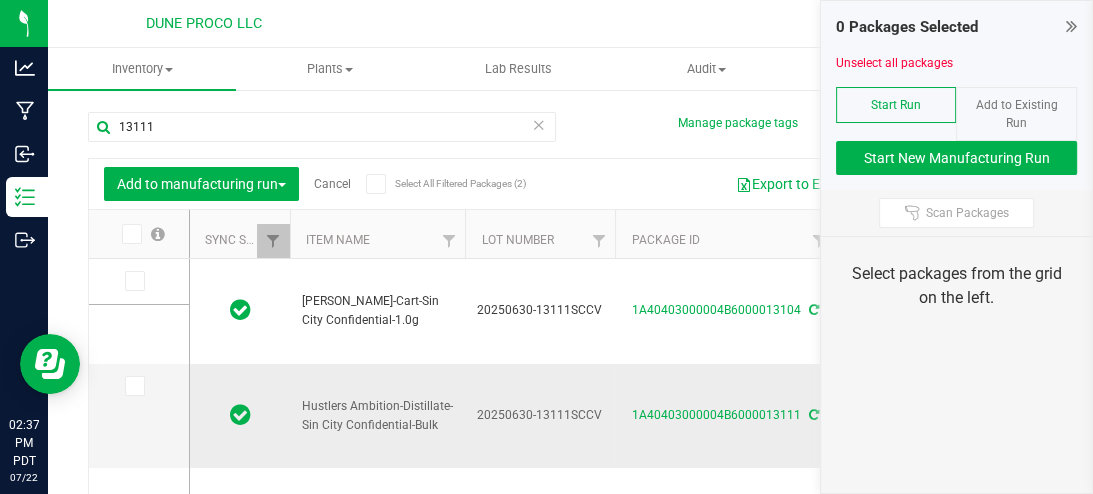 drag, startPoint x: 1074, startPoint y: 19, endPoint x: 616, endPoint y: 368, distance: 575.81683 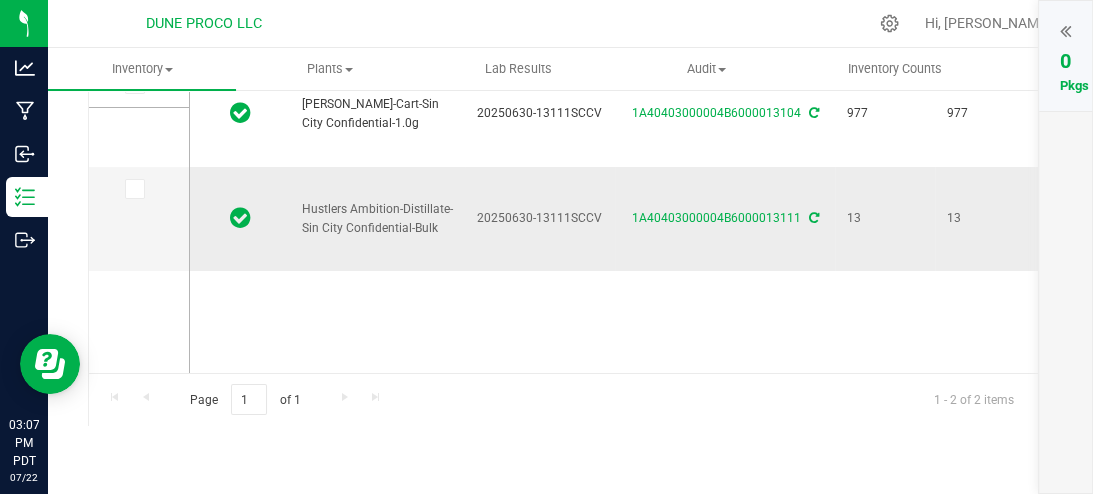 scroll, scrollTop: 204, scrollLeft: 0, axis: vertical 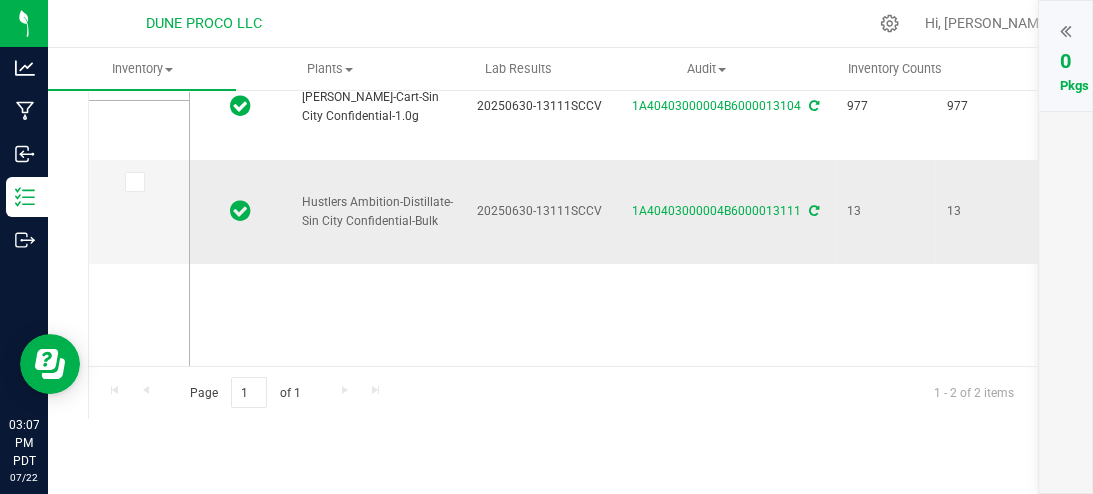click on "20250630-13111SCCV" at bounding box center [540, 212] 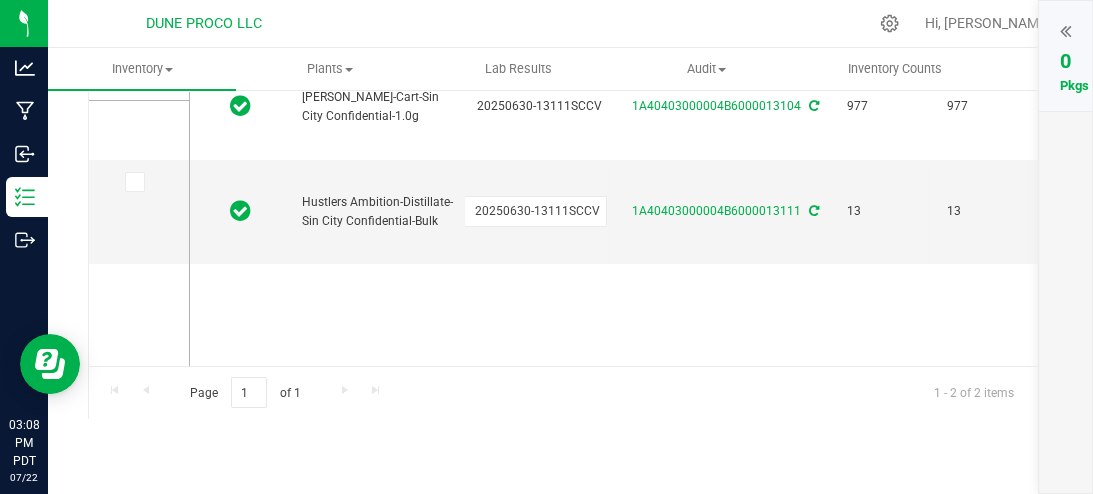 click on "[PERSON_NAME]-Cart-Sin City Confidential-1.0g
20250630-13111SCCV
1A40403000004B6000013104
977
977
TestPassed
Created
Each
(1 g ea.)
91.8950
Storage Vault
Pass
1.8876.9591.1236.0
[DATE] 13:16:00 PDT
2025-06-30
Now" at bounding box center (614, 210) 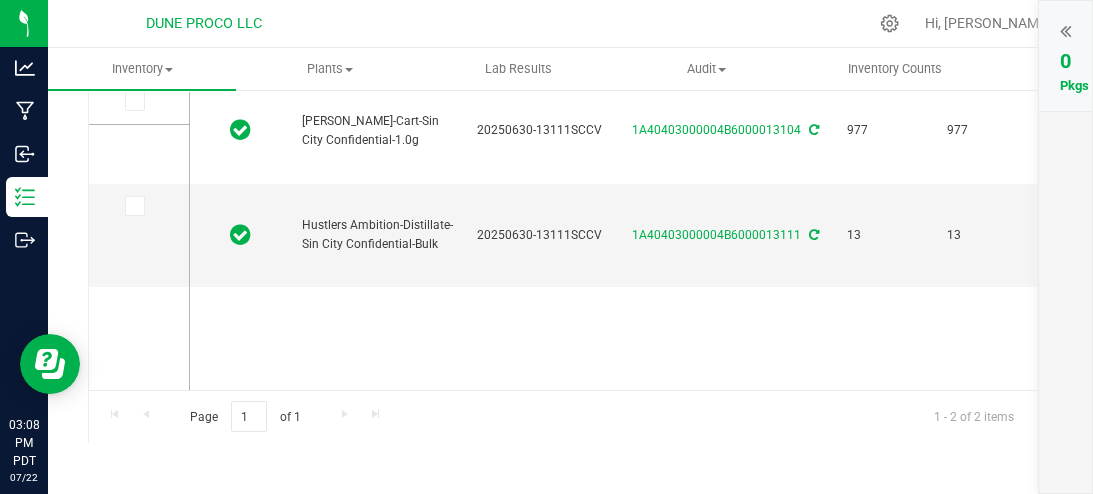 scroll, scrollTop: 204, scrollLeft: 0, axis: vertical 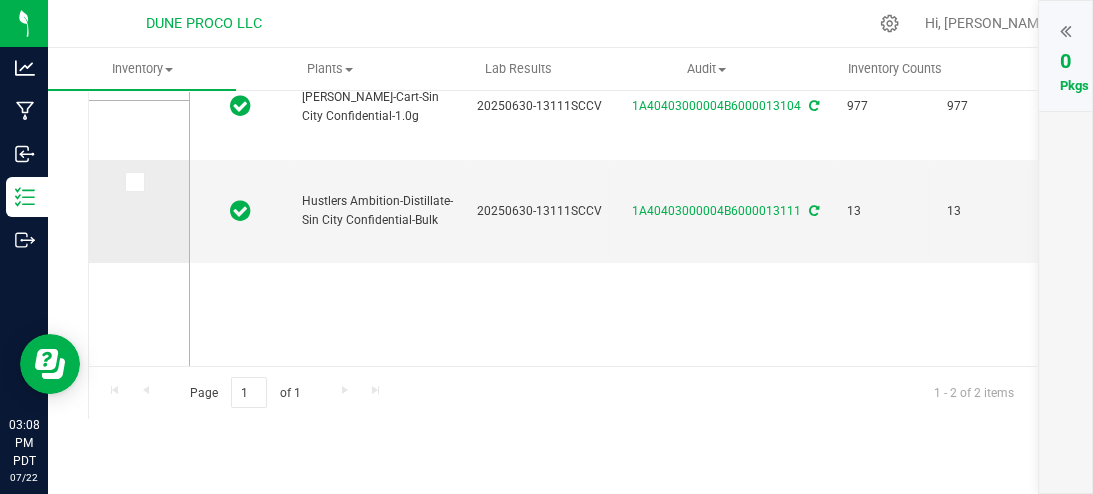 click at bounding box center (133, 182) 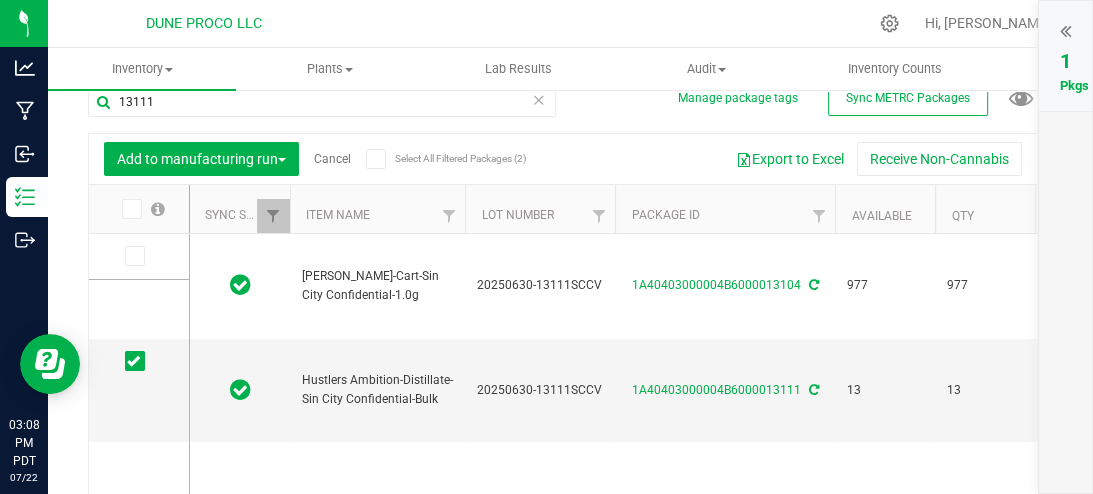 scroll, scrollTop: 0, scrollLeft: 0, axis: both 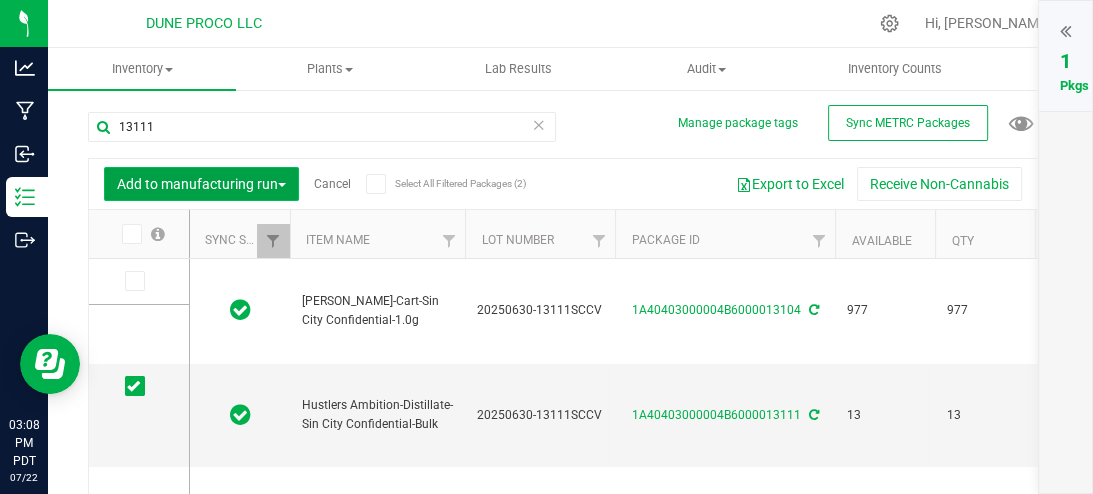 click on "Add to manufacturing run" at bounding box center [201, 184] 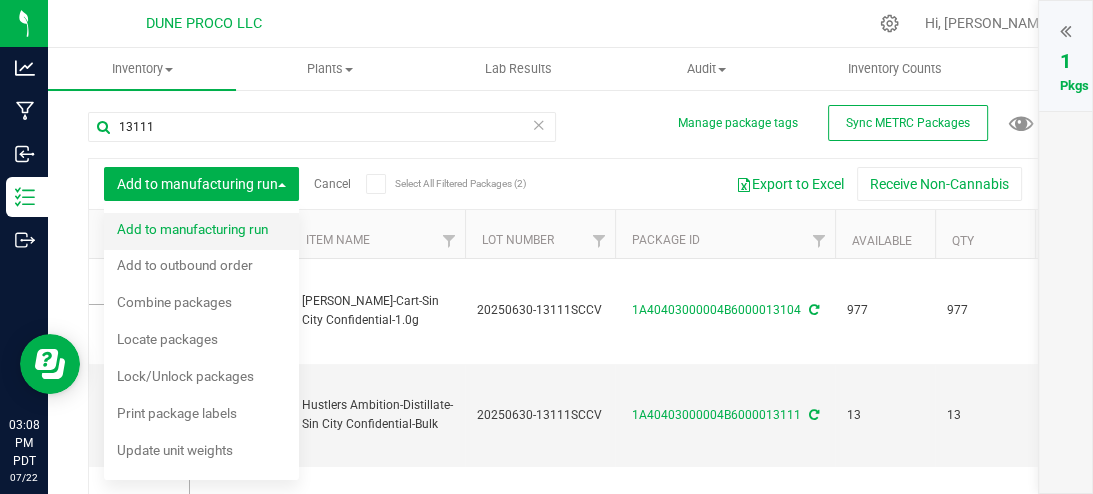 click on "Add to manufacturing run" at bounding box center (192, 229) 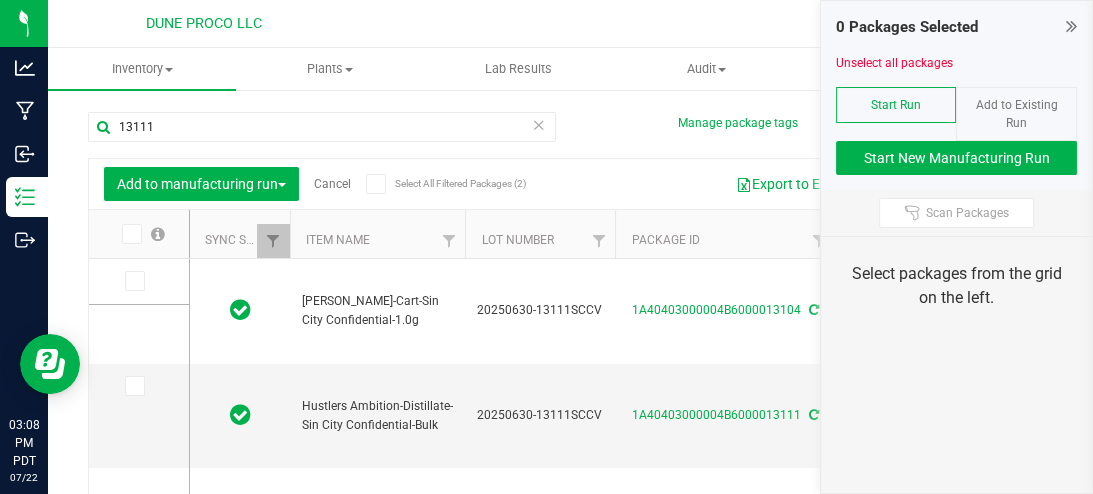 type on "[DATE]" 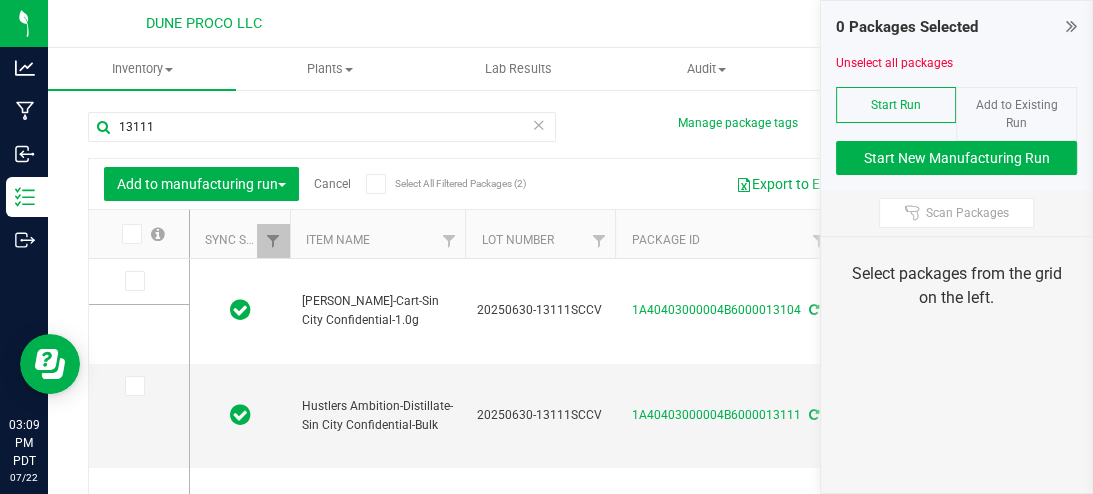 click at bounding box center (539, 124) 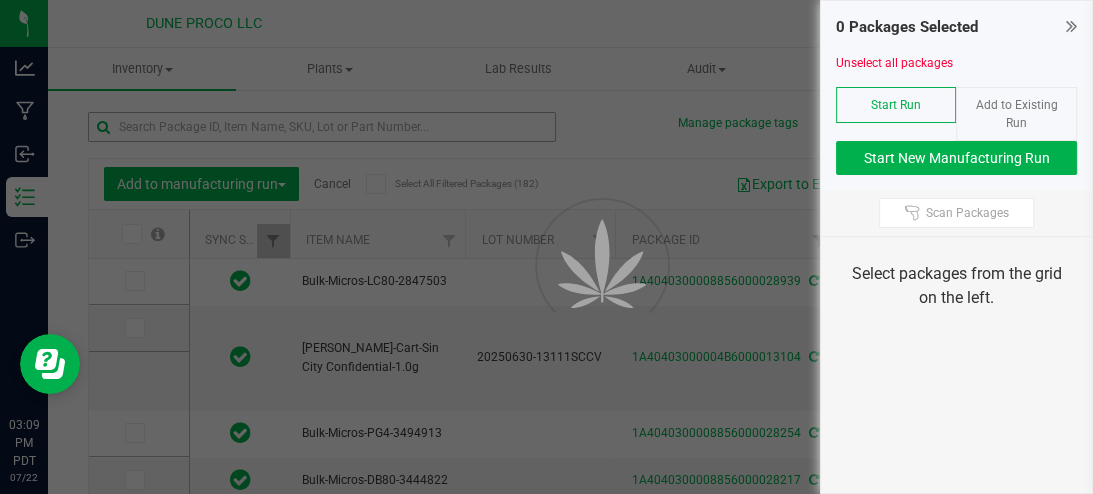type on "[DATE]" 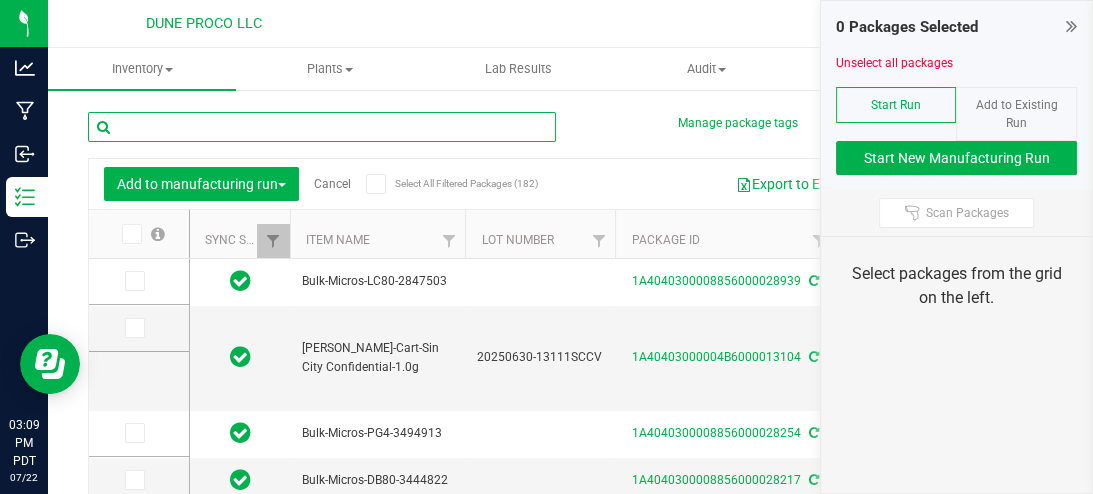 click at bounding box center (322, 127) 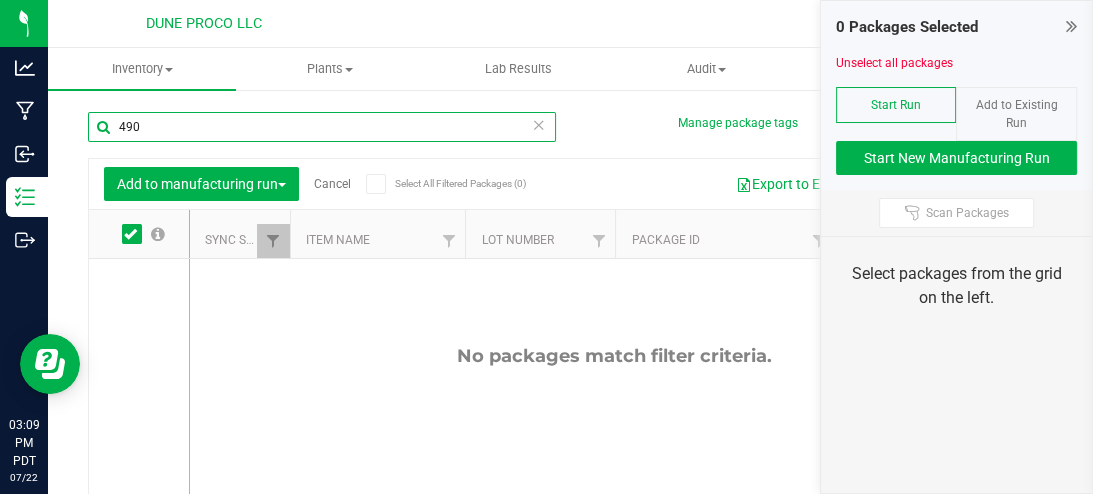 scroll, scrollTop: 134, scrollLeft: 0, axis: vertical 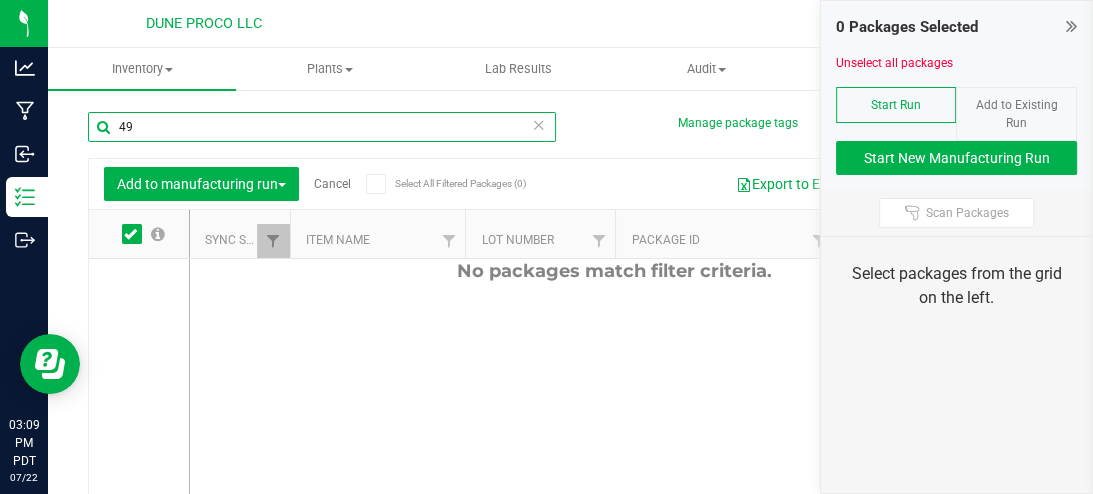 type on "4" 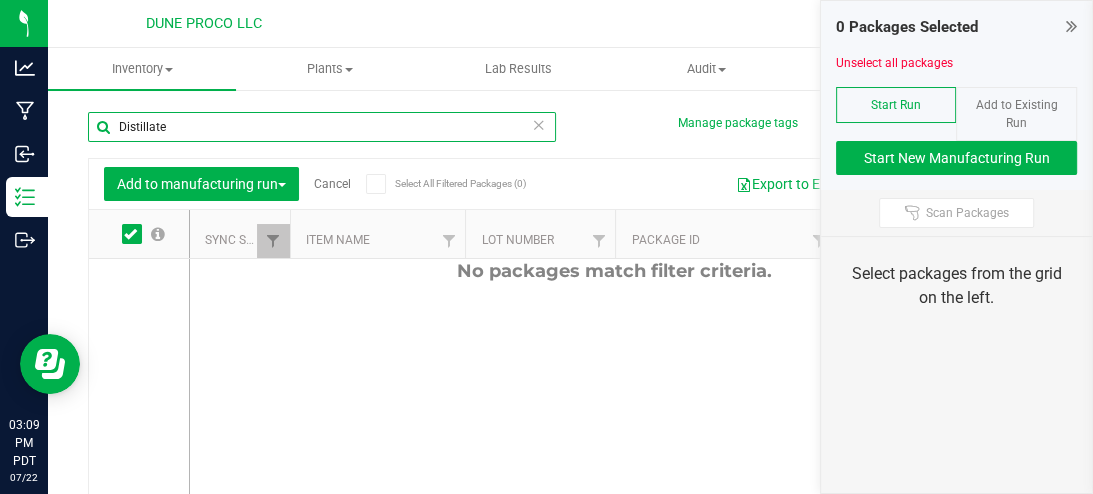 type on "Distillate" 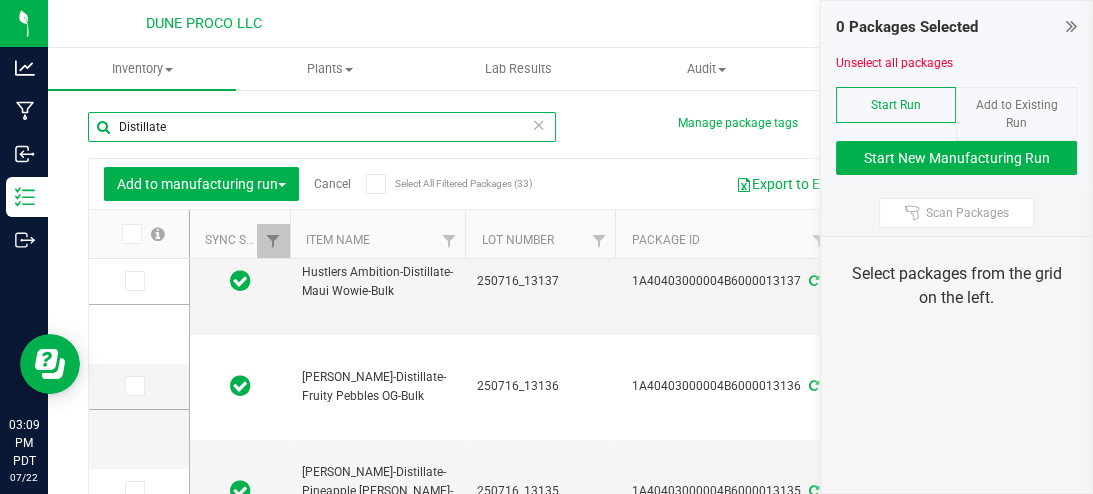 scroll, scrollTop: 0, scrollLeft: 0, axis: both 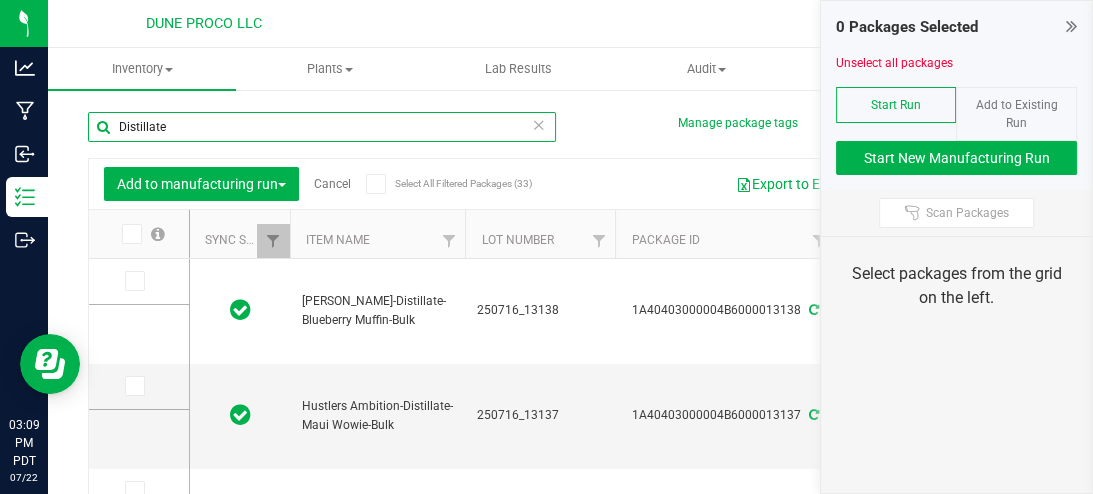 type on "[DATE]" 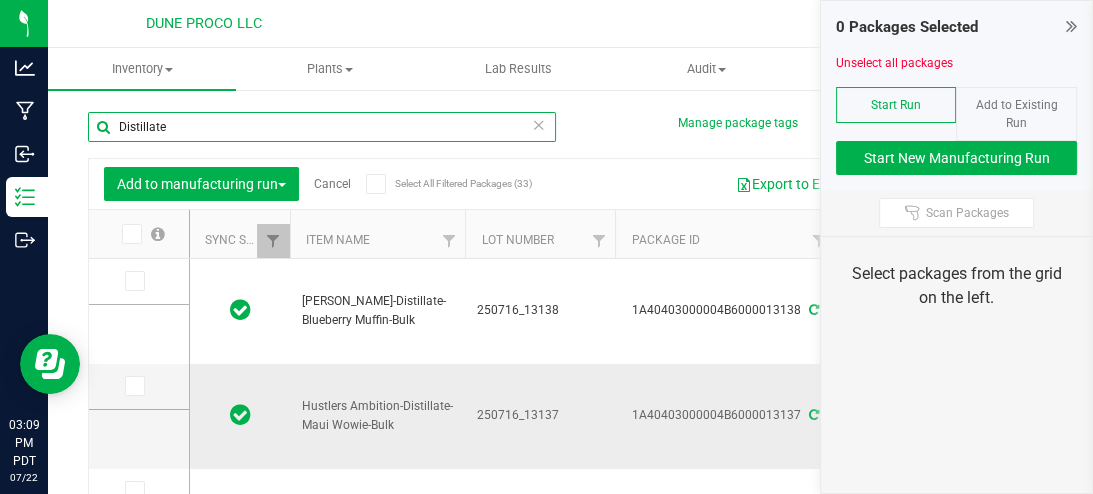 scroll, scrollTop: 45, scrollLeft: 0, axis: vertical 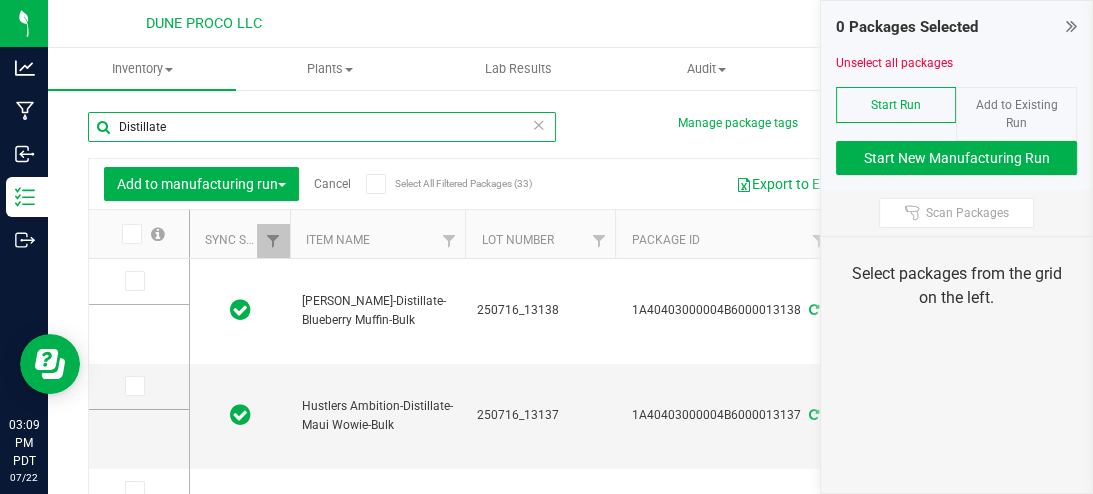 click on "Distillate" at bounding box center [322, 127] 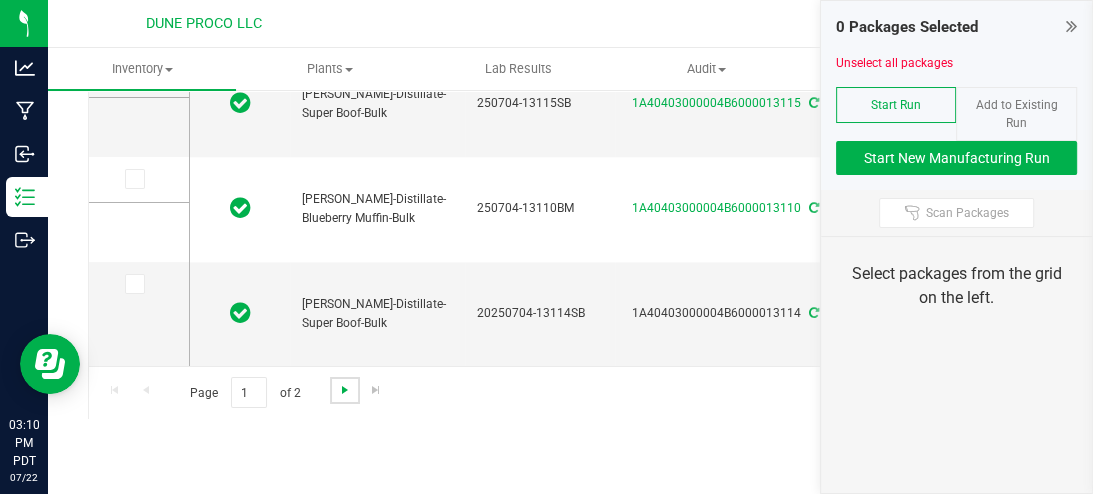 click at bounding box center (345, 390) 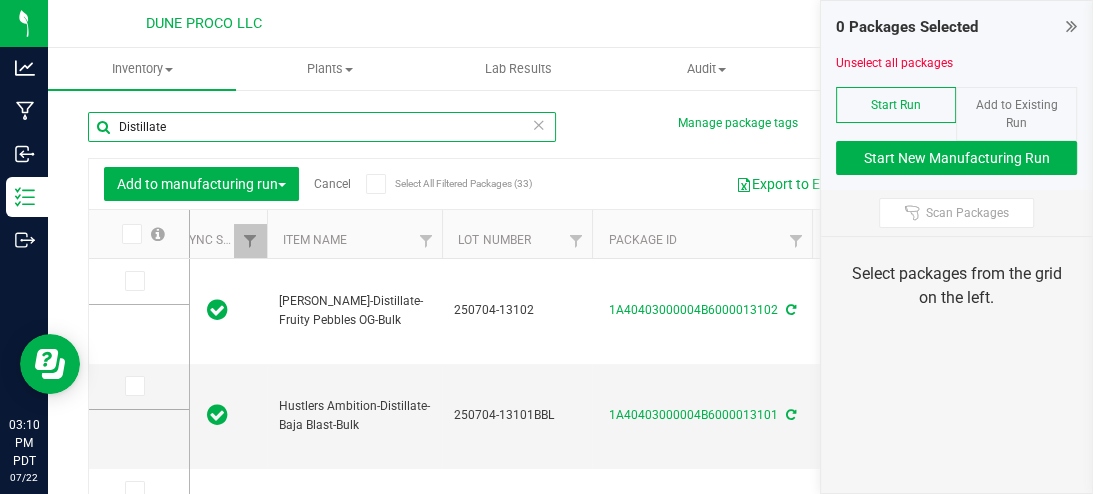 click on "Distillate" at bounding box center (322, 127) 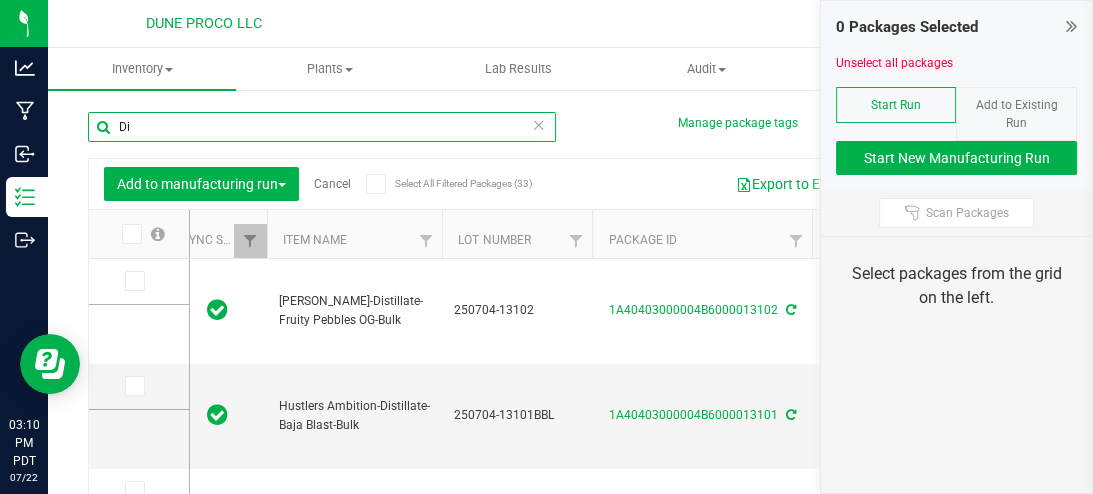 type on "D" 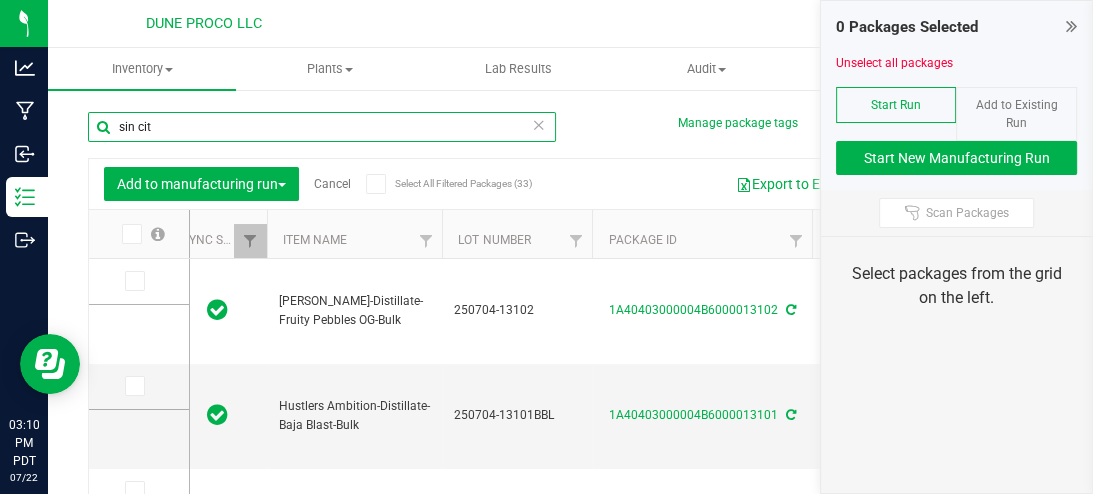 type on "sin city" 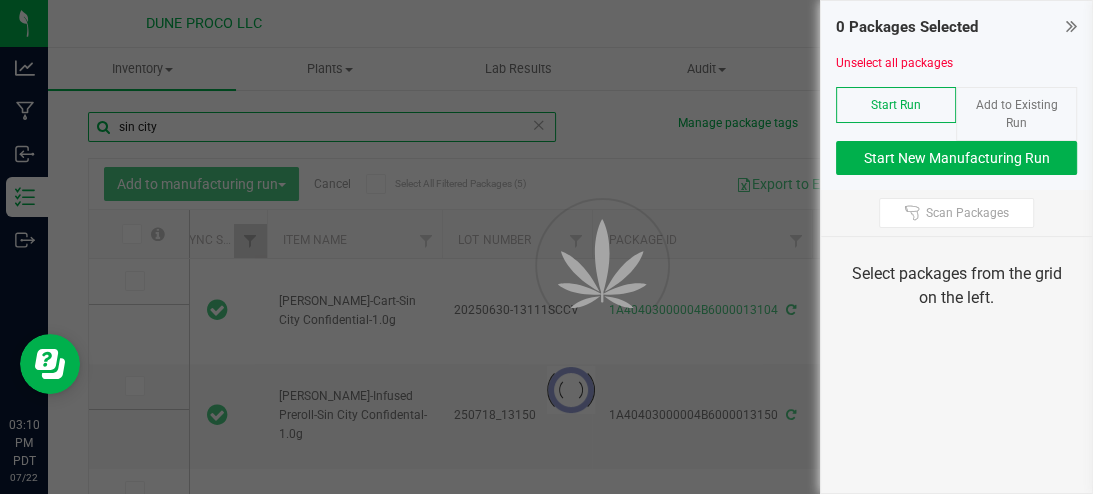 type on "[DATE]" 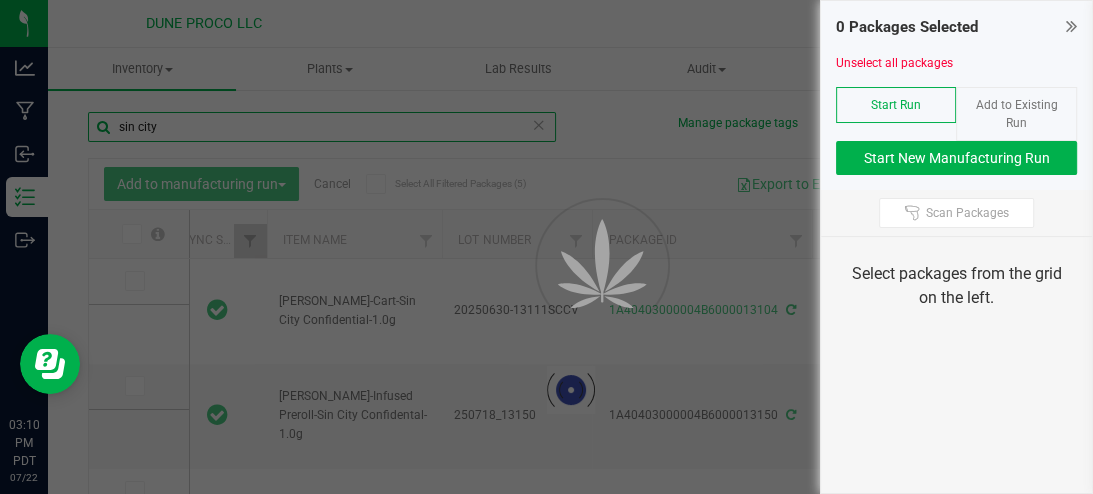 type on "[DATE]" 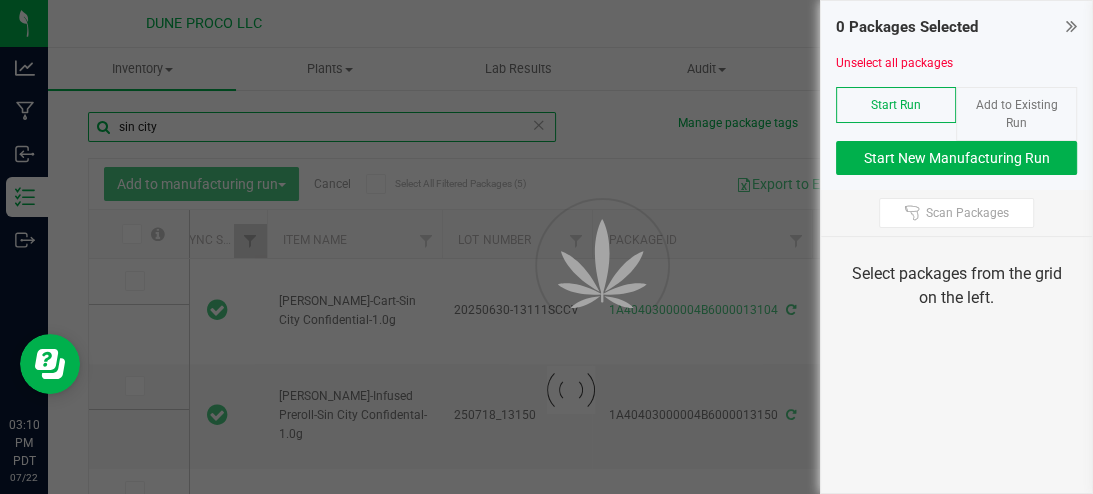 type on "[DATE]" 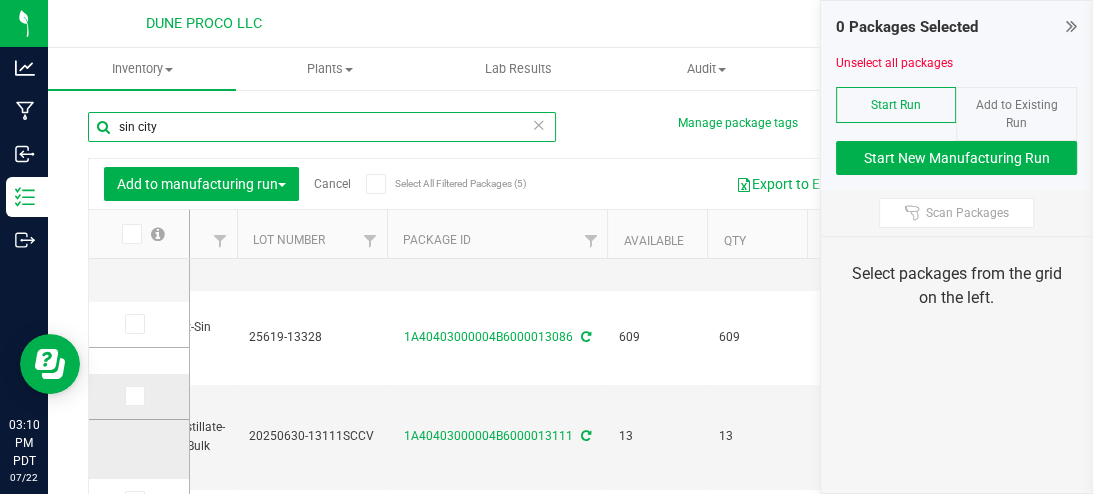 type on "sin city" 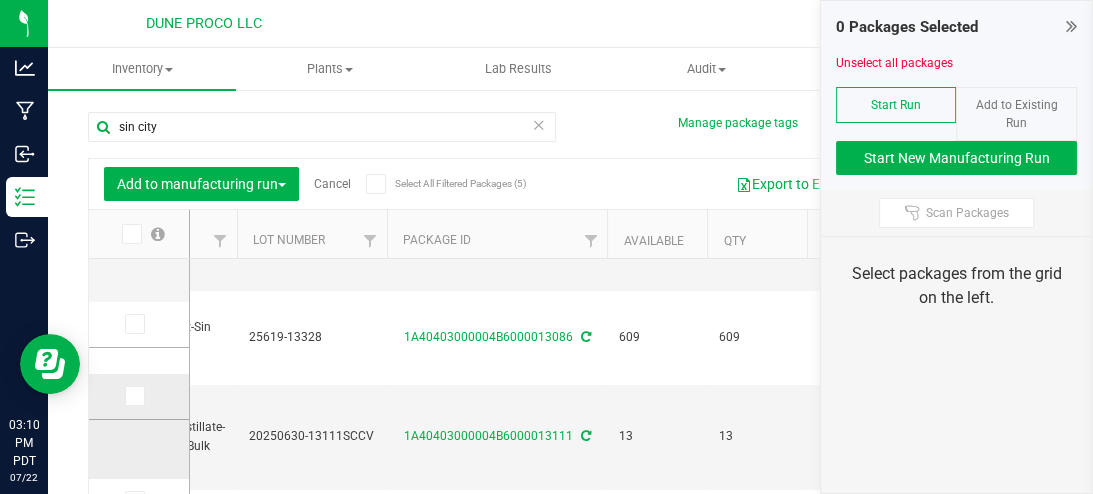 click at bounding box center (133, 396) 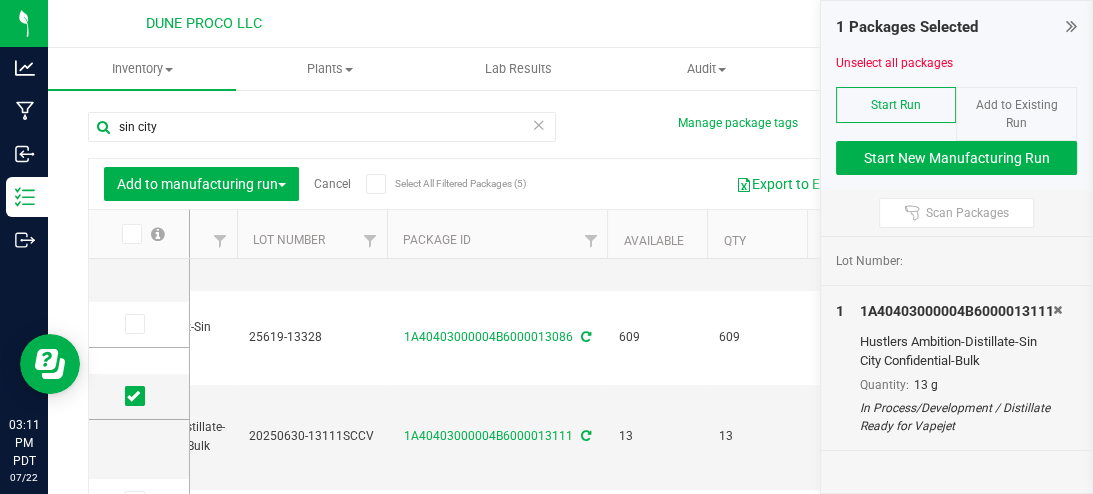 click at bounding box center [539, 124] 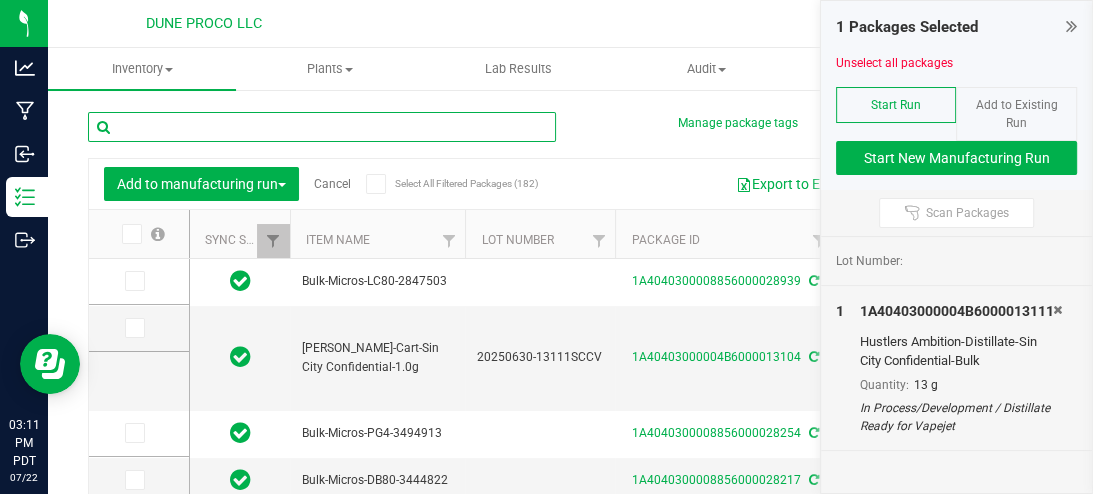 click at bounding box center [322, 127] 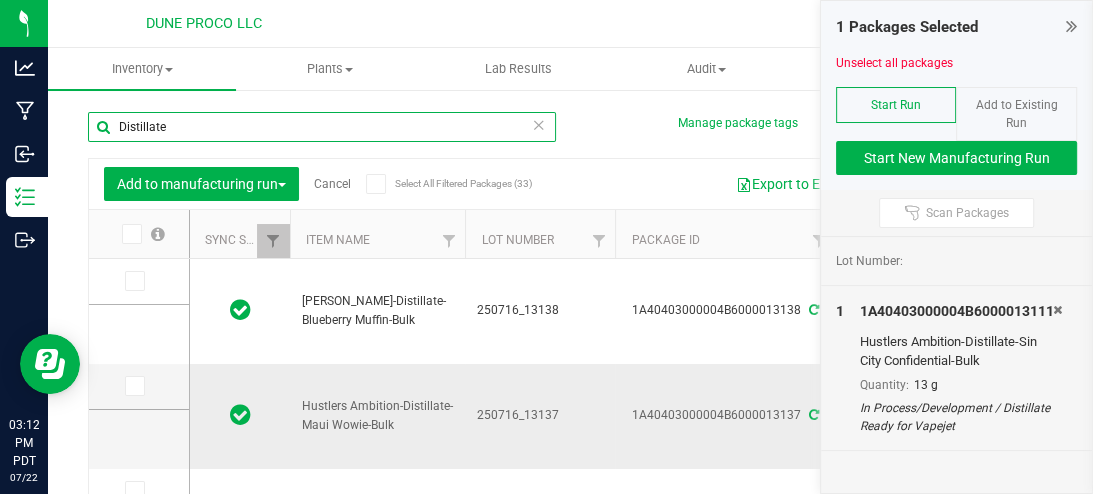 scroll, scrollTop: 148, scrollLeft: 0, axis: vertical 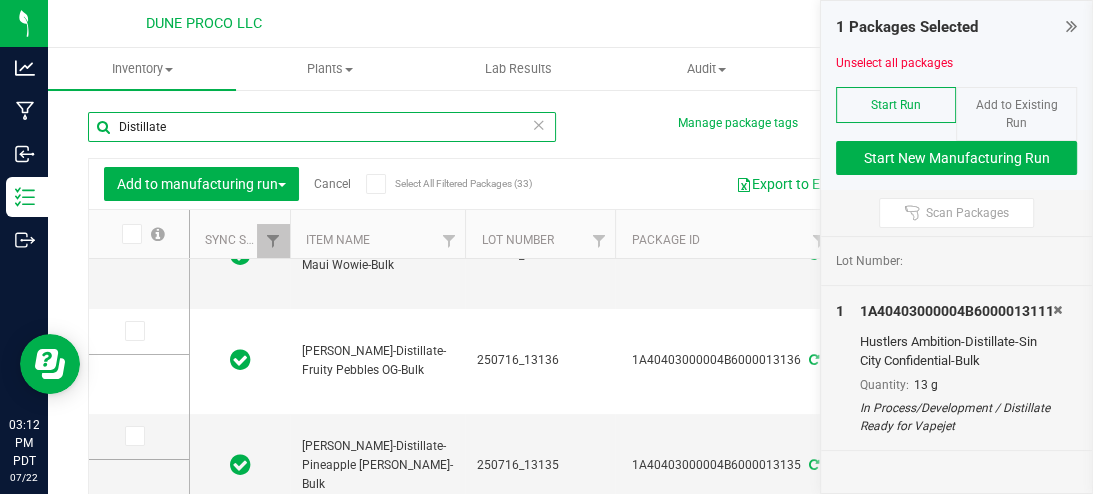 type on "Distillate" 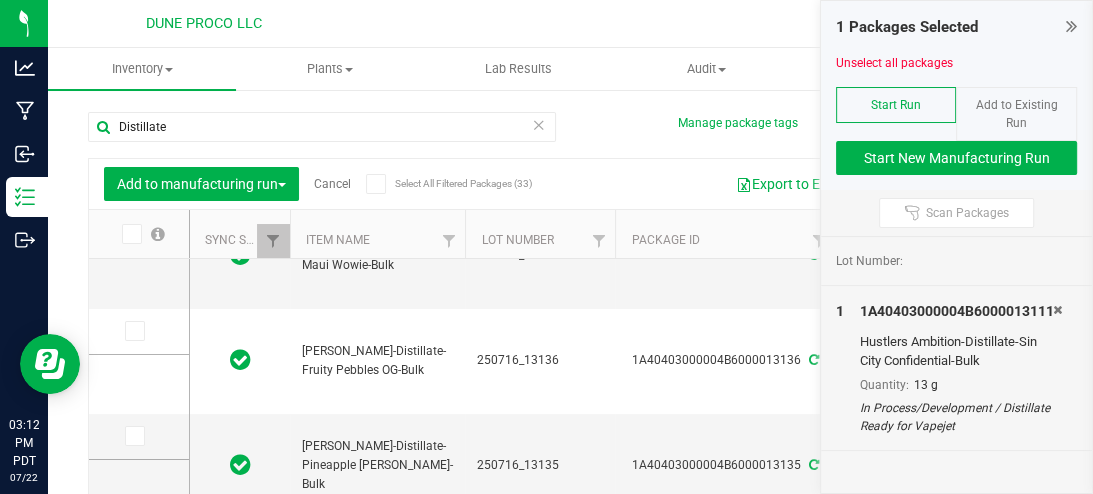 click at bounding box center [1071, 26] 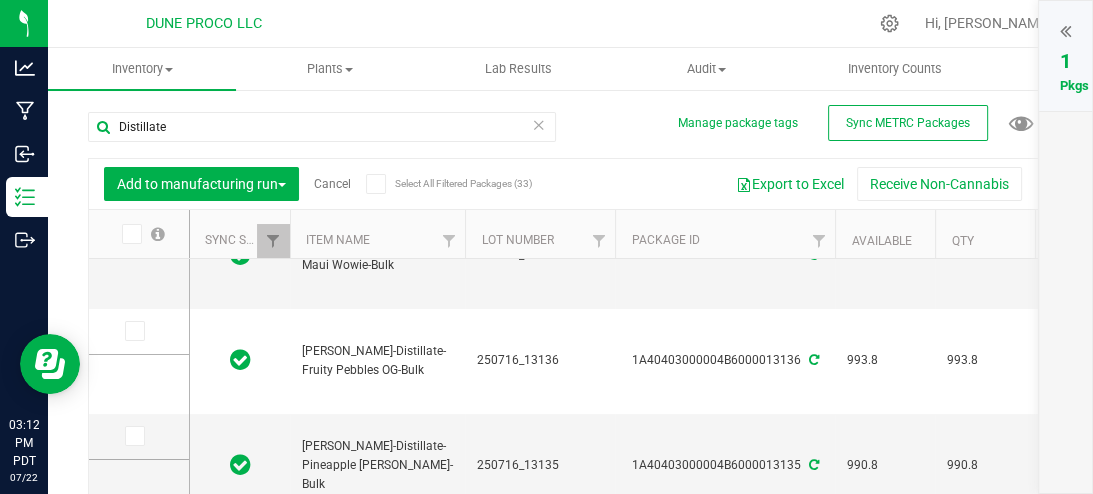 click at bounding box center [1065, 31] 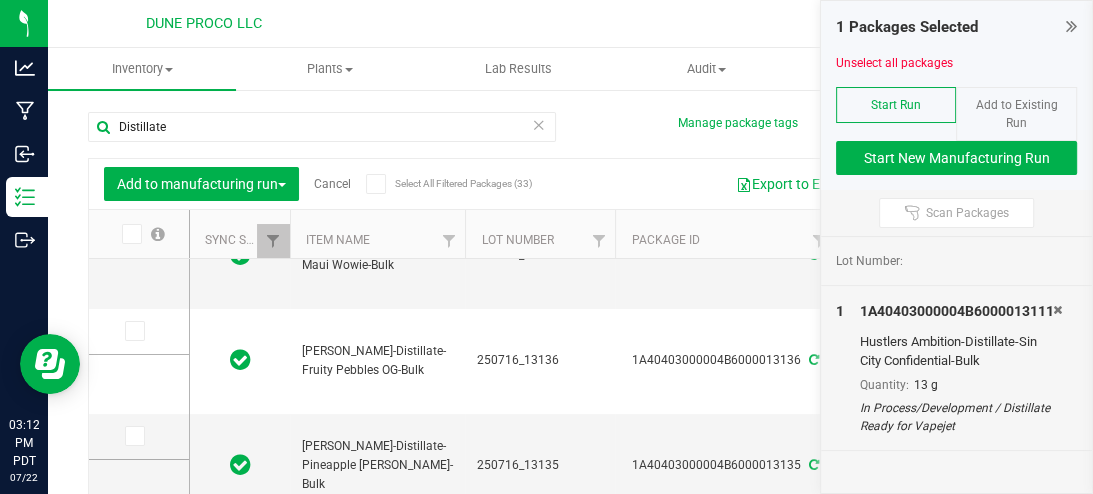click at bounding box center [1071, 26] 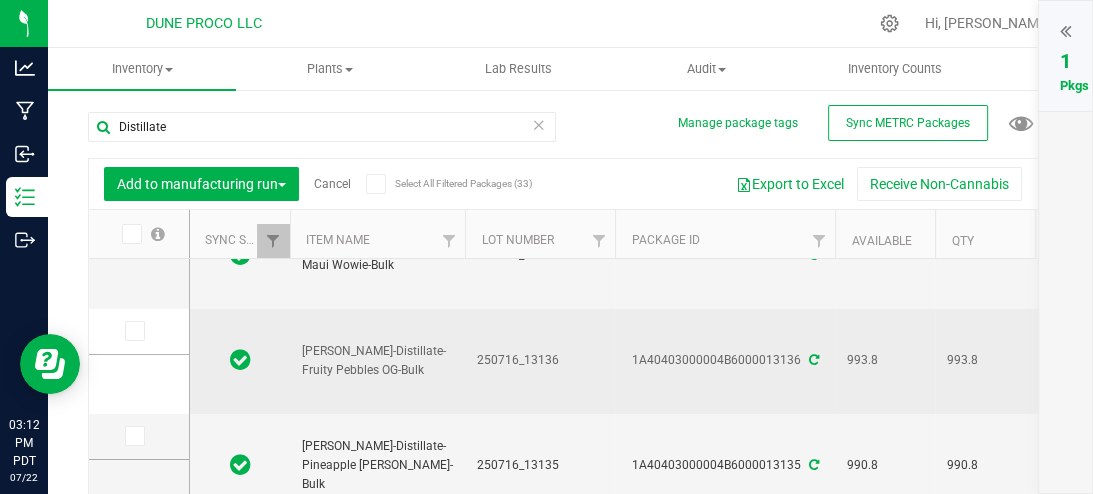 scroll, scrollTop: 240, scrollLeft: 0, axis: vertical 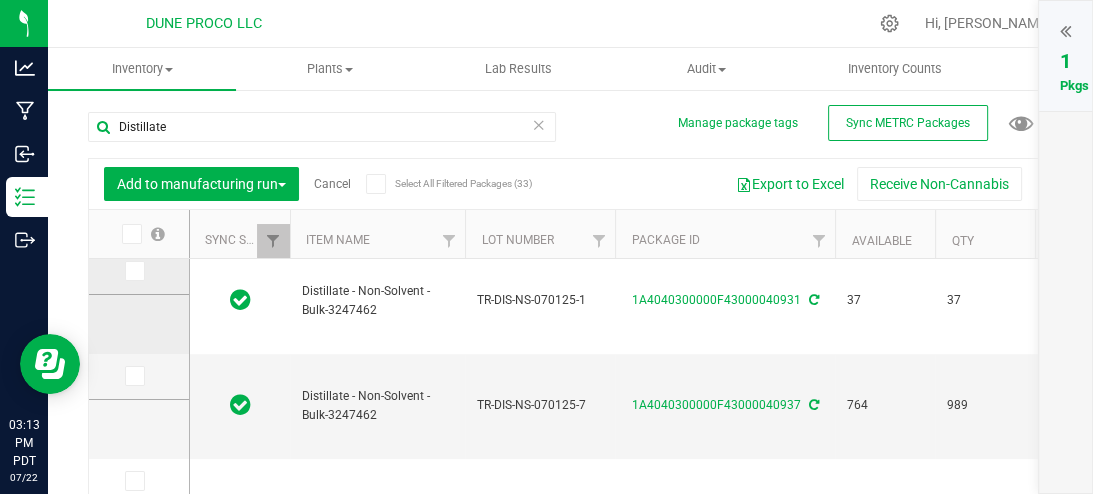 click at bounding box center (133, 271) 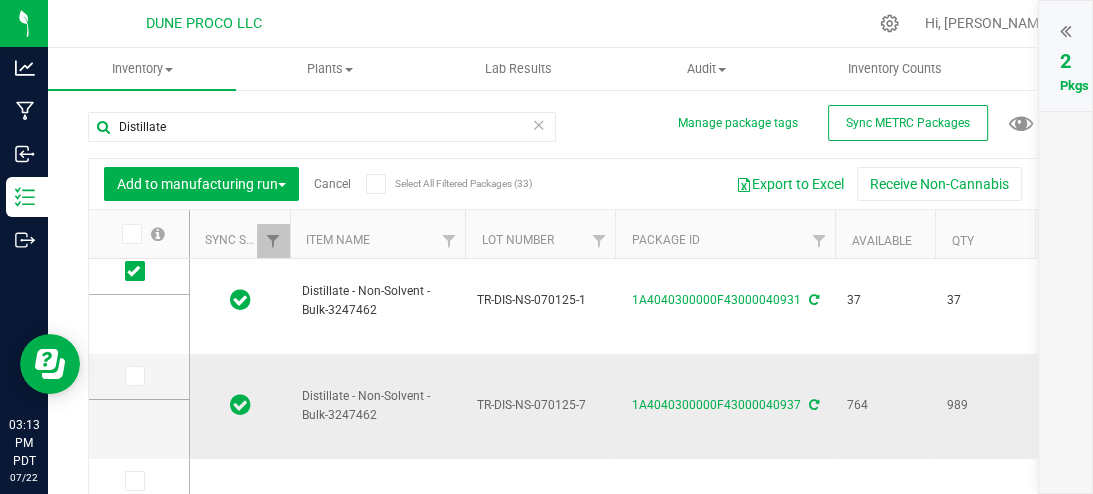 scroll, scrollTop: 720, scrollLeft: 0, axis: vertical 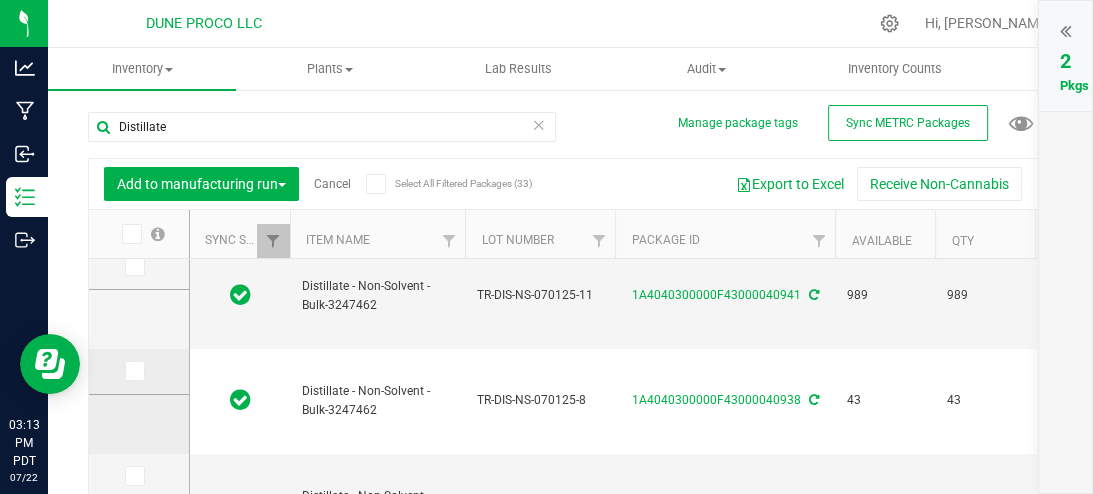 click at bounding box center [133, 371] 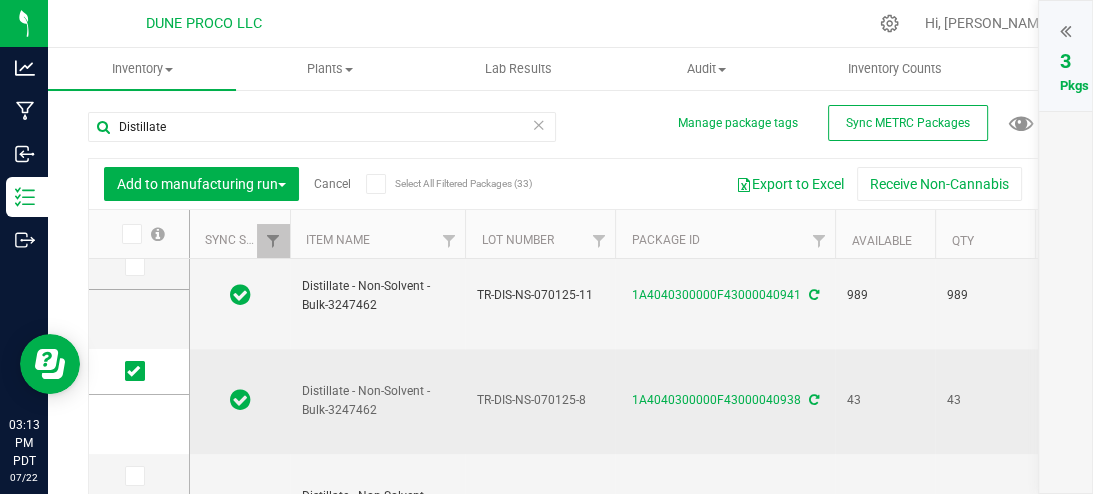 scroll, scrollTop: 980, scrollLeft: 0, axis: vertical 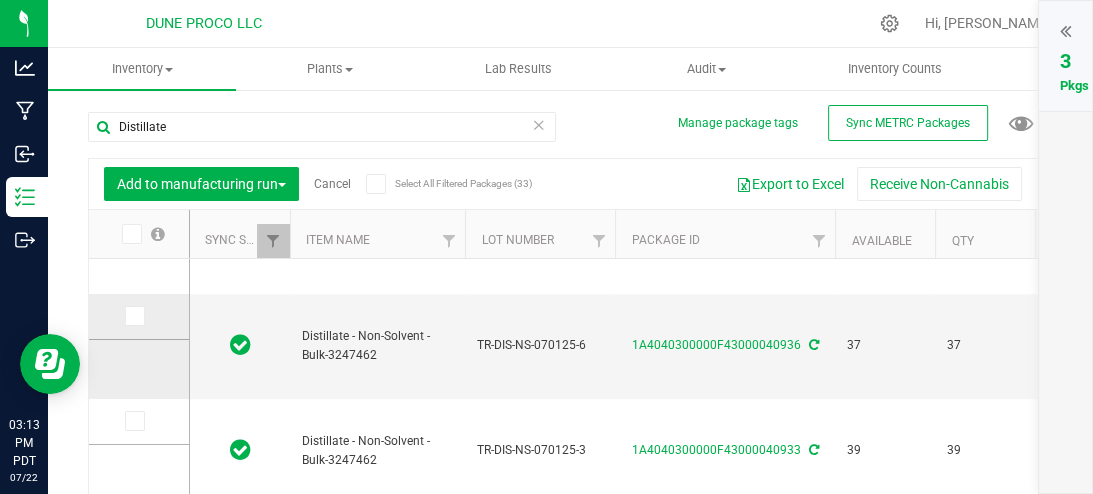 click at bounding box center (133, 316) 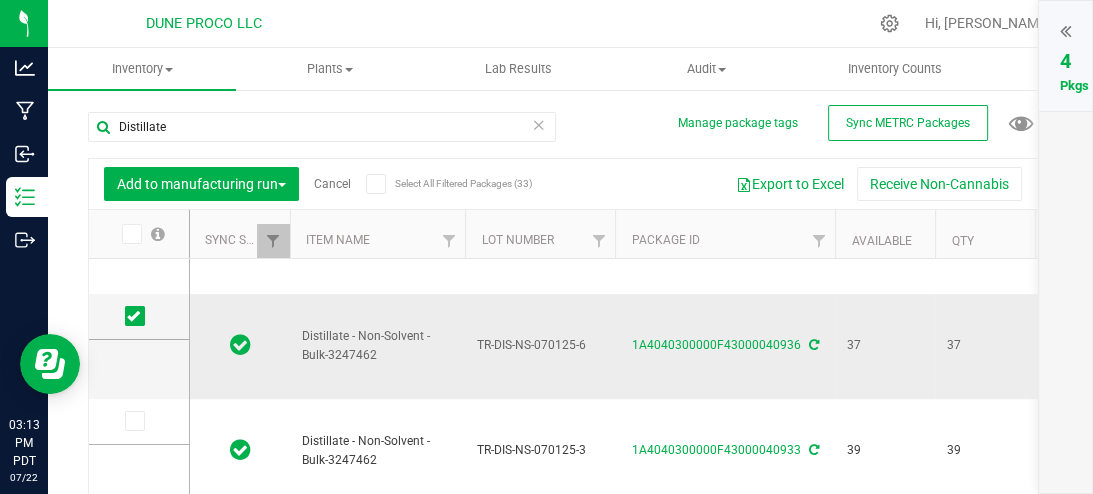 scroll, scrollTop: 1194, scrollLeft: 0, axis: vertical 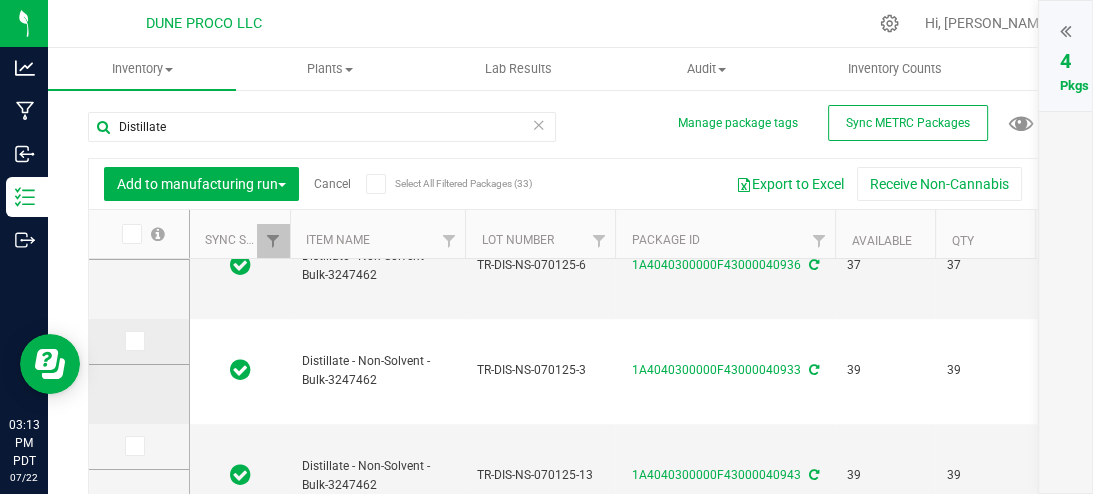 click at bounding box center [133, 341] 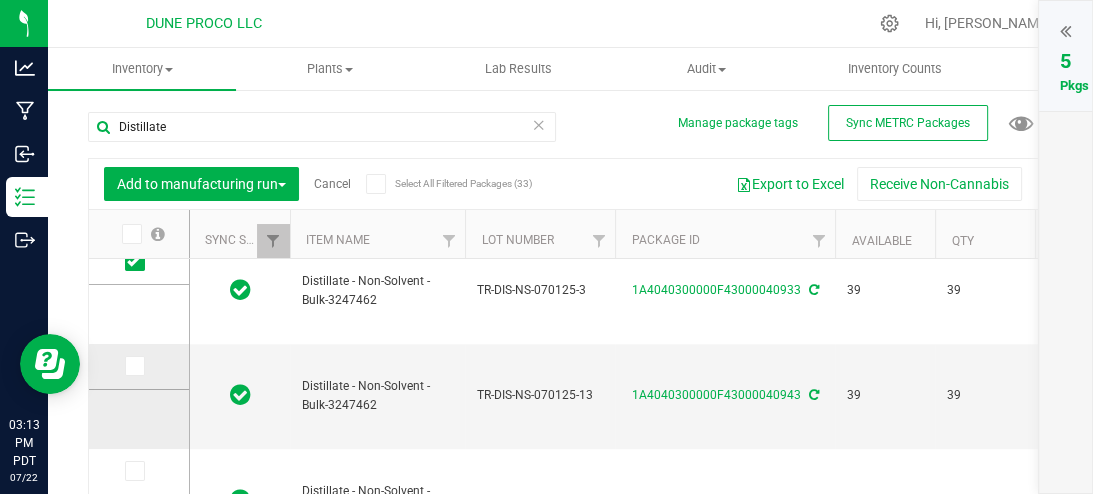click at bounding box center (133, 366) 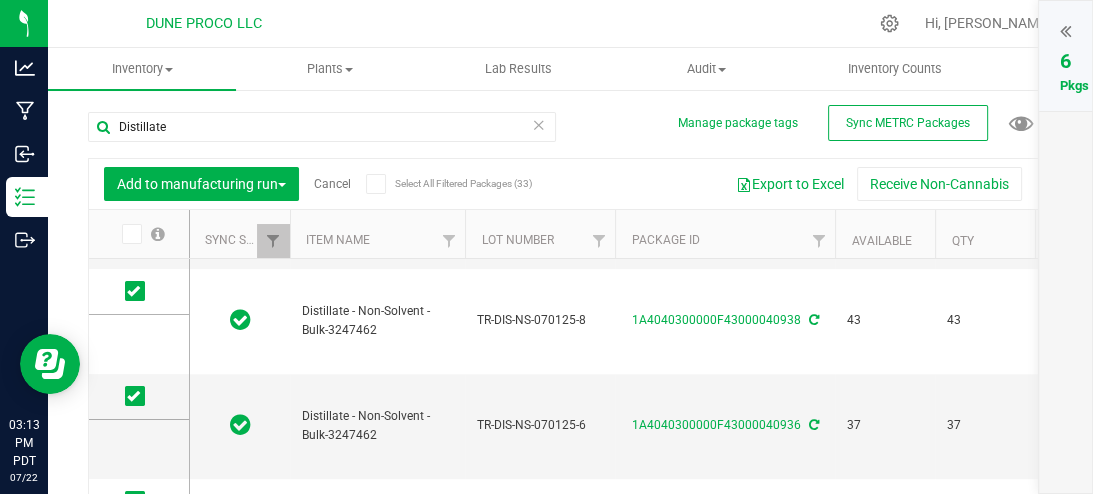 click at bounding box center [1065, 31] 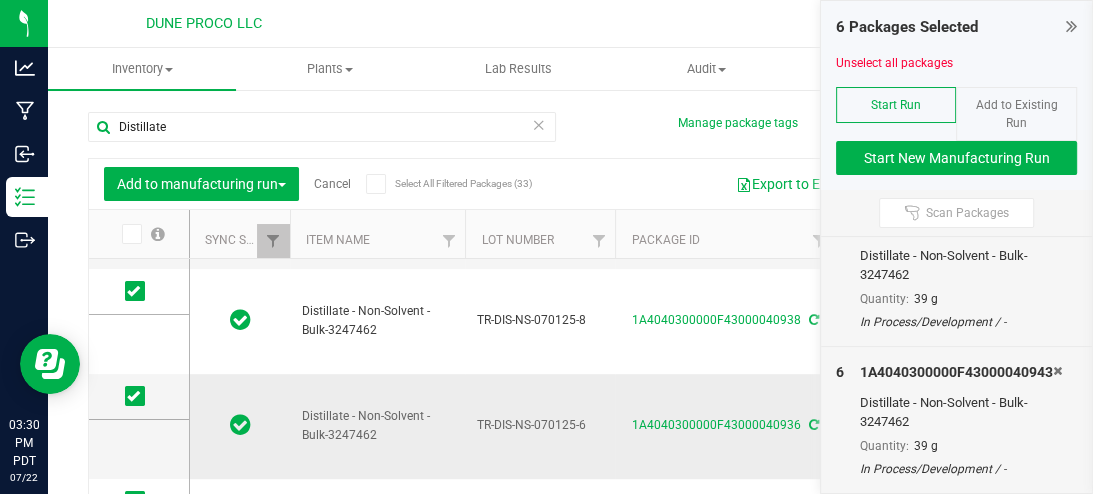 scroll, scrollTop: 1082, scrollLeft: 0, axis: vertical 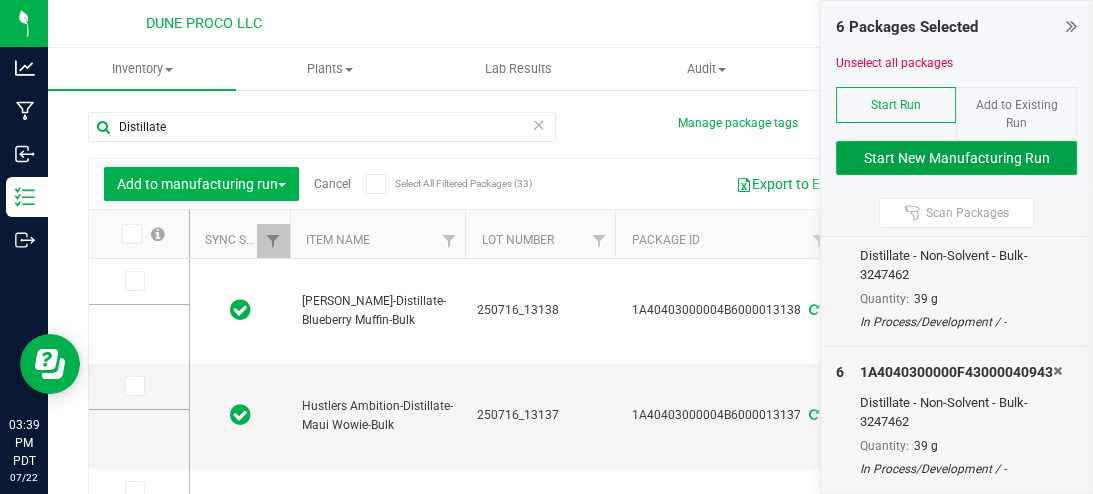 click on "Start New Manufacturing Run" at bounding box center [956, 158] 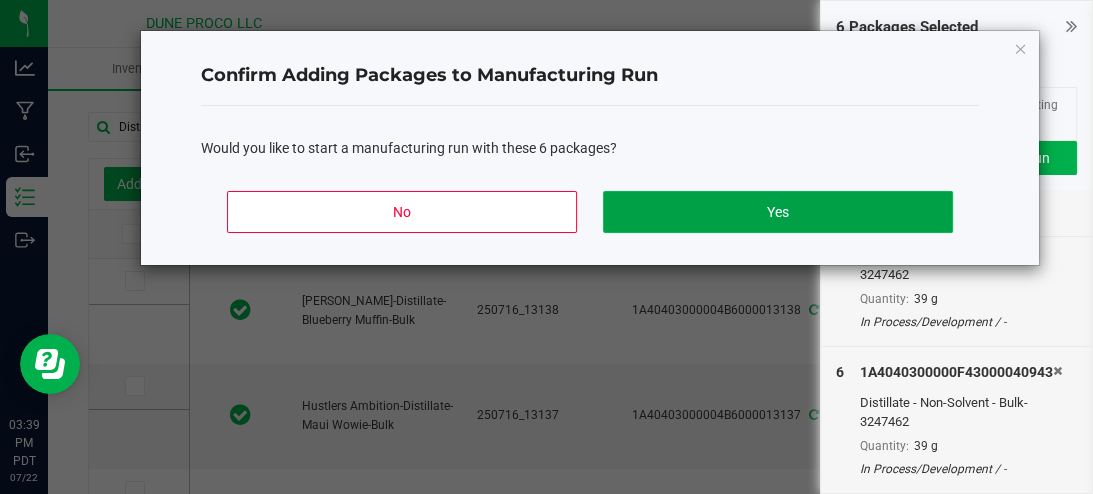 click on "Yes" 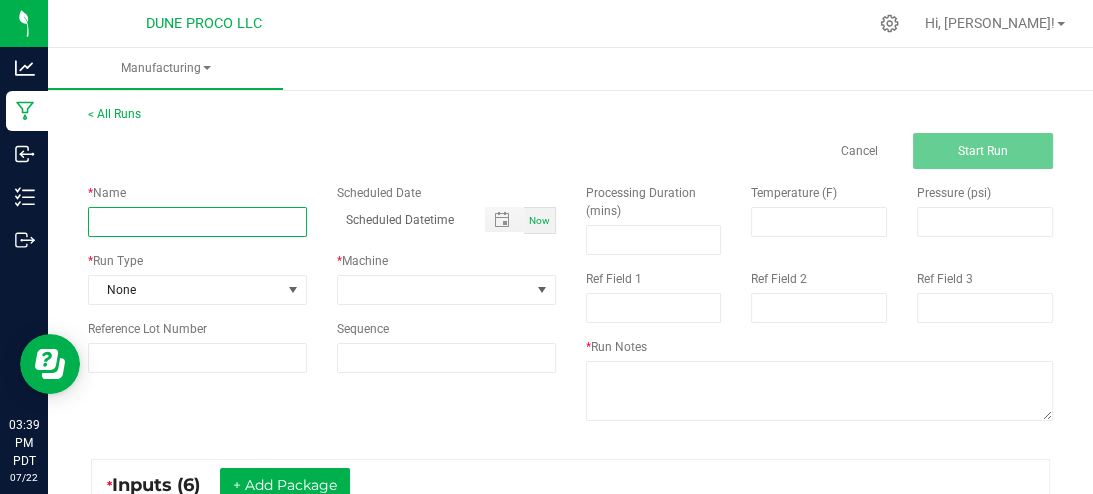 click at bounding box center (197, 222) 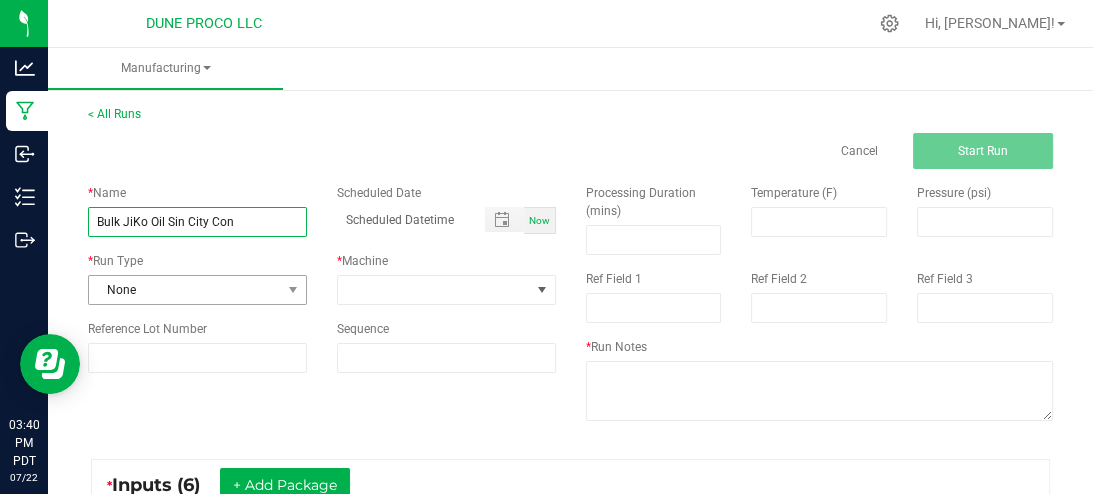 type on "Bulk JiKo Oil Sin City Con" 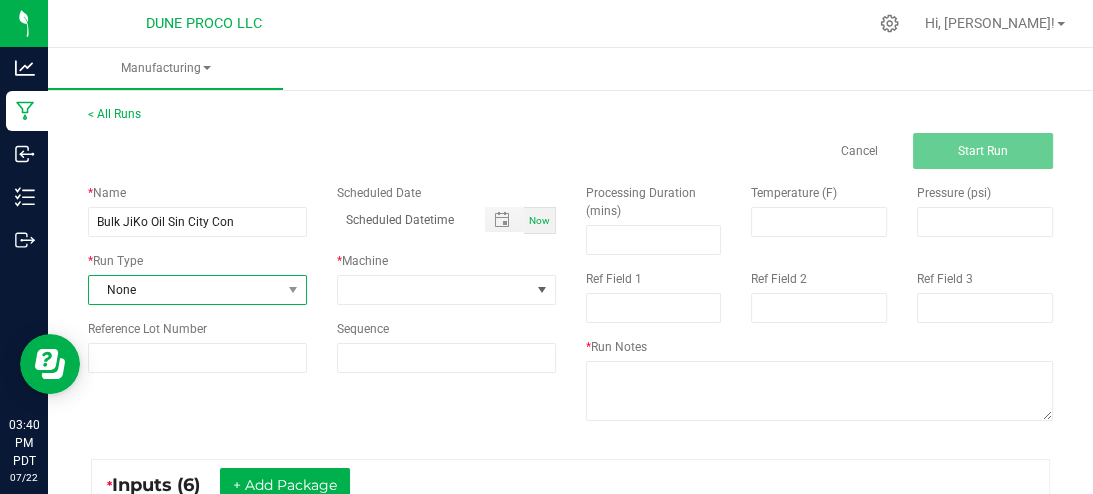 click on "None" at bounding box center (185, 290) 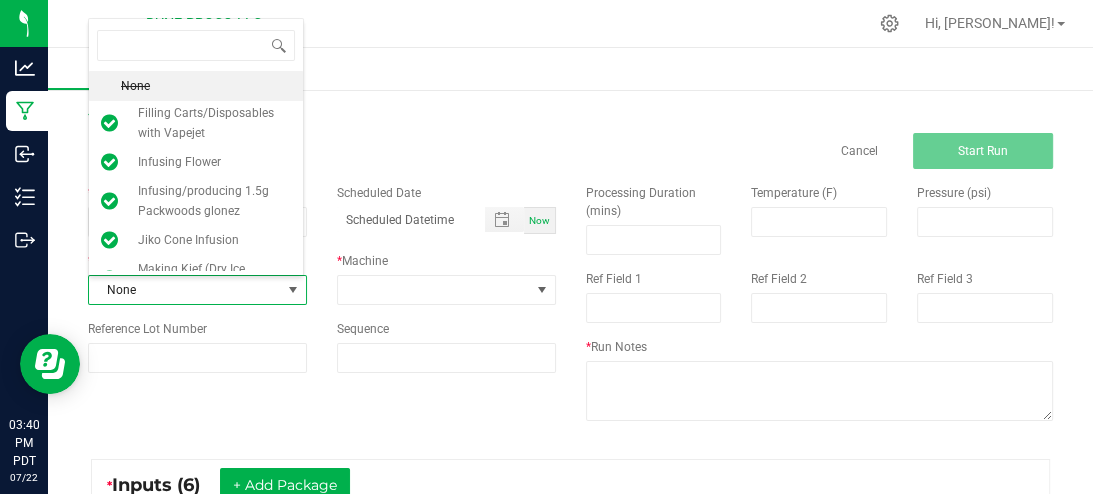 scroll, scrollTop: 0, scrollLeft: 0, axis: both 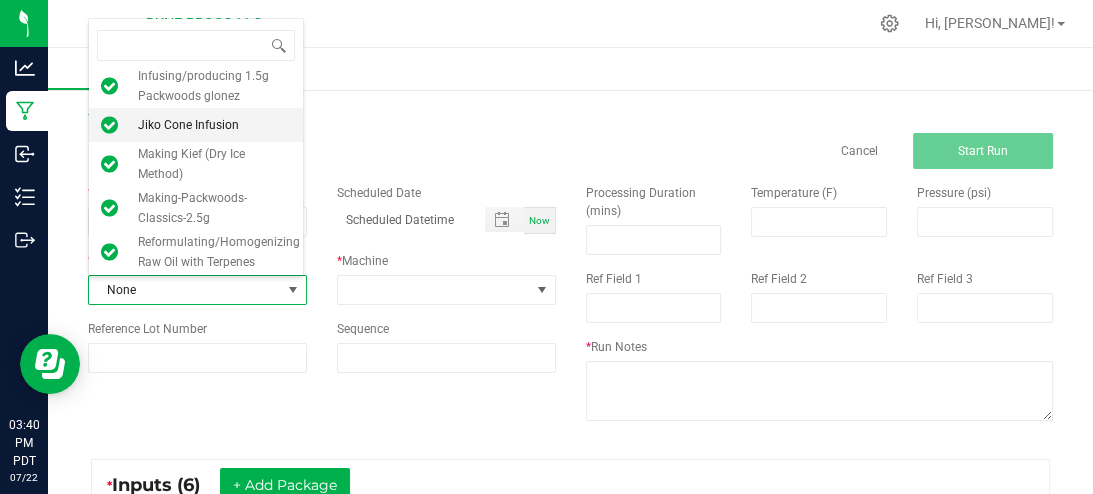 click on "Reformulating/Homogenizing Raw Oil with Terpenes" at bounding box center (219, 252) 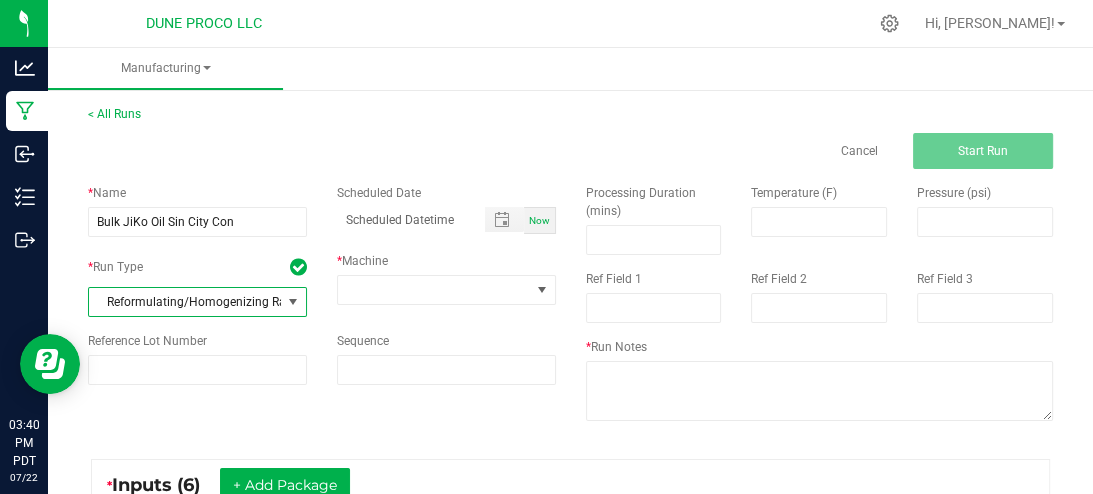 click on "Now" at bounding box center (539, 220) 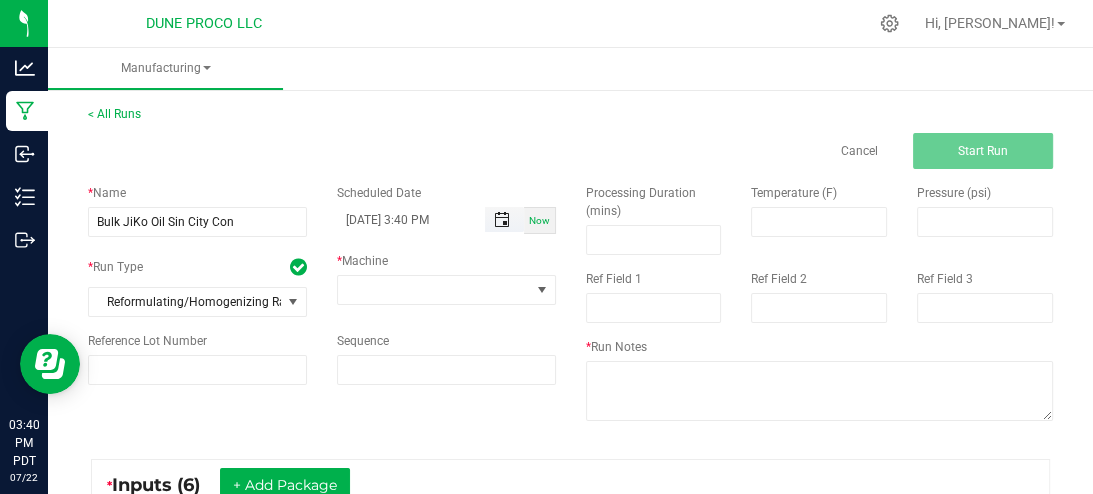 click at bounding box center [502, 220] 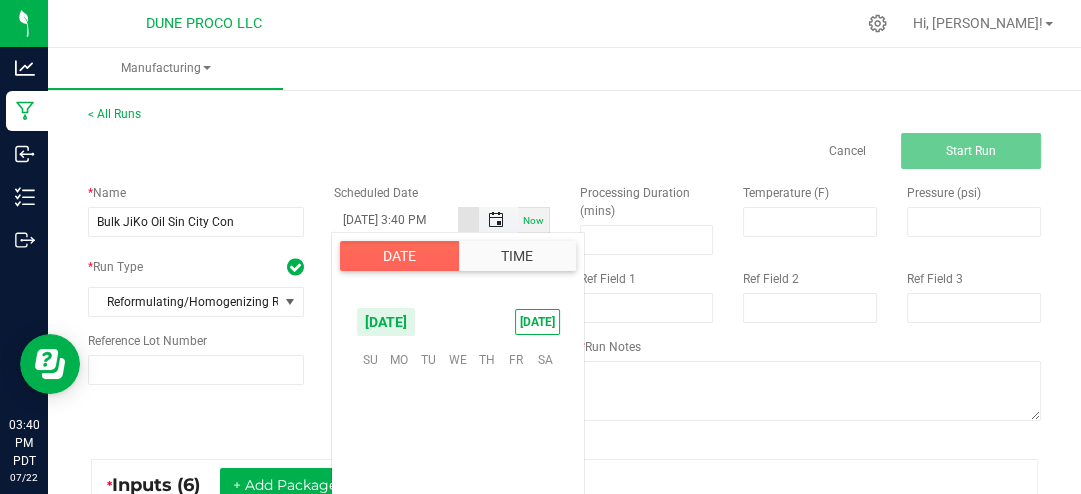 scroll, scrollTop: 323940, scrollLeft: 0, axis: vertical 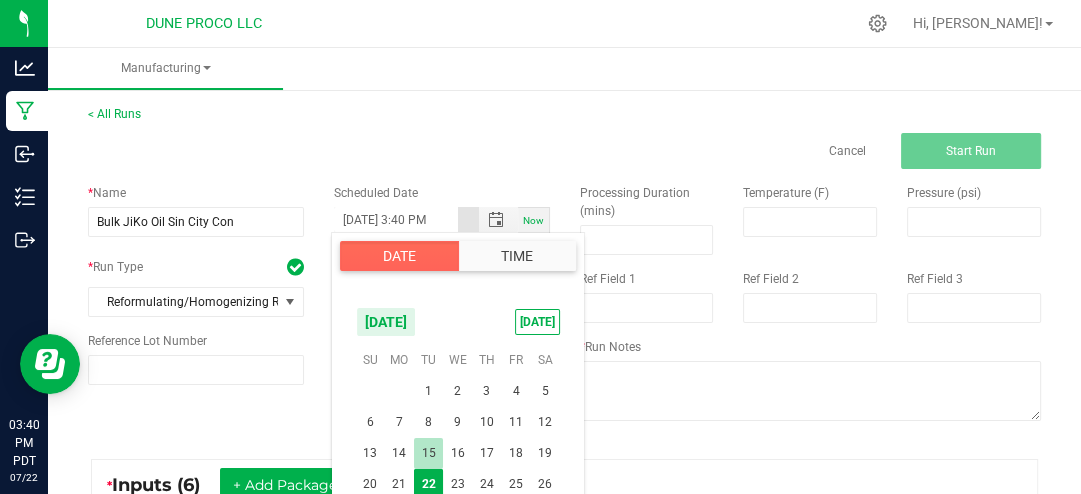 click on "15" at bounding box center [428, 453] 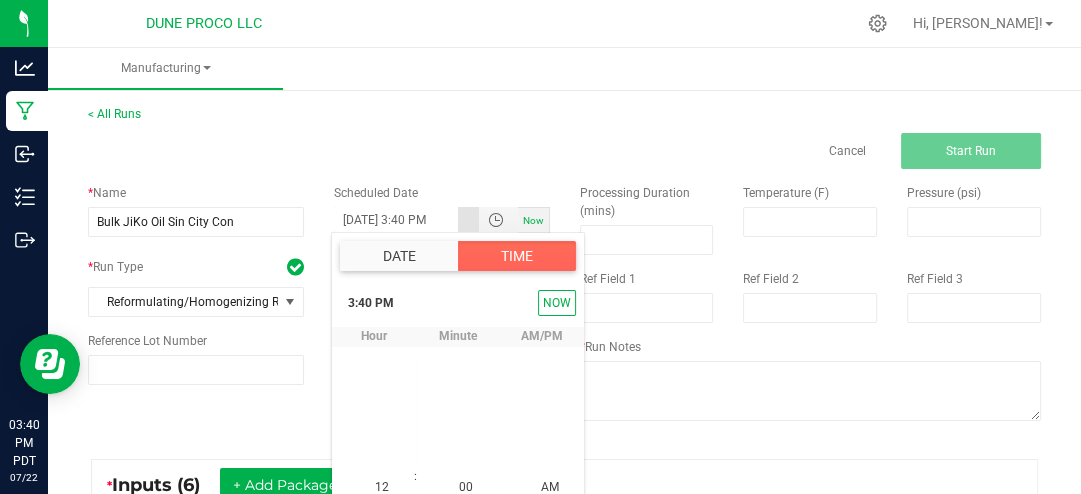 scroll, scrollTop: 407, scrollLeft: 0, axis: vertical 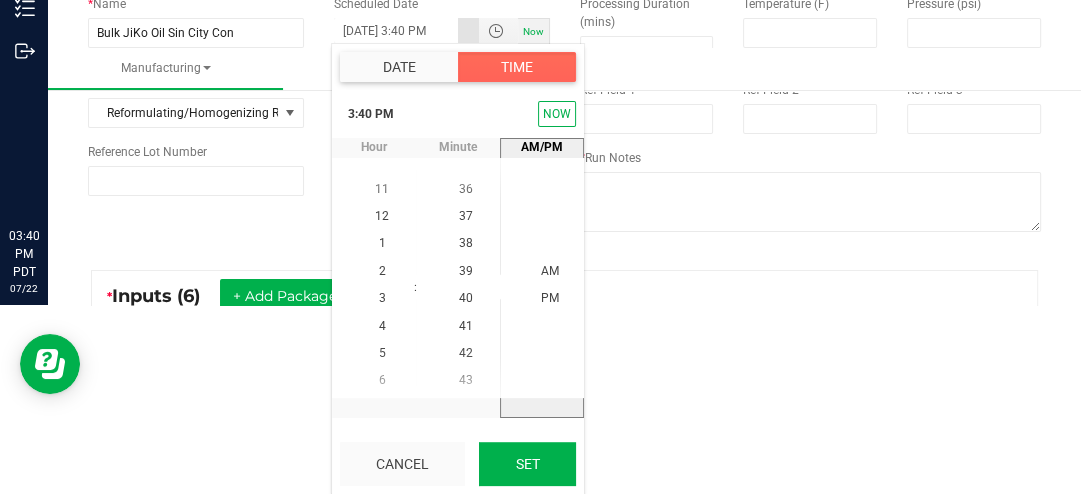 click on "Set" at bounding box center (527, 464) 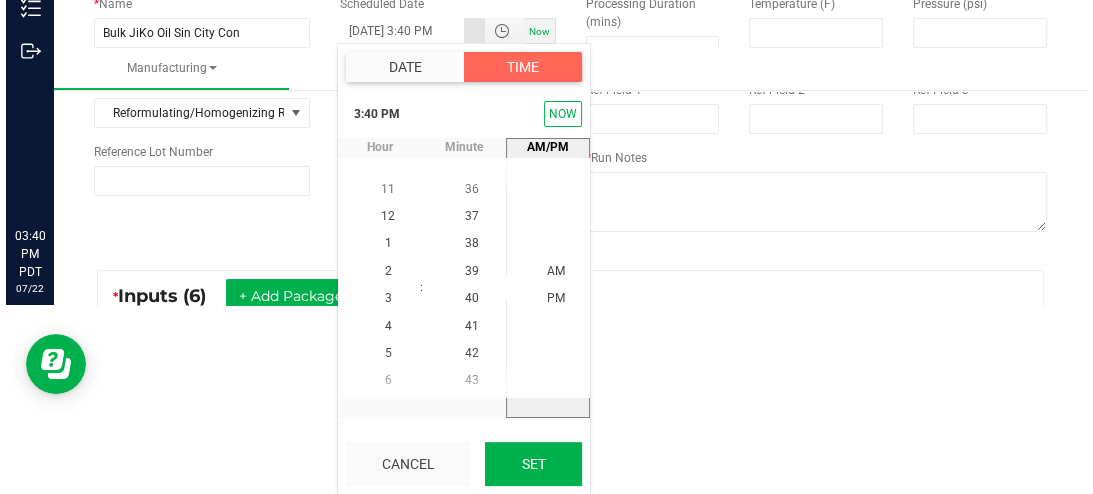 scroll, scrollTop: 0, scrollLeft: 0, axis: both 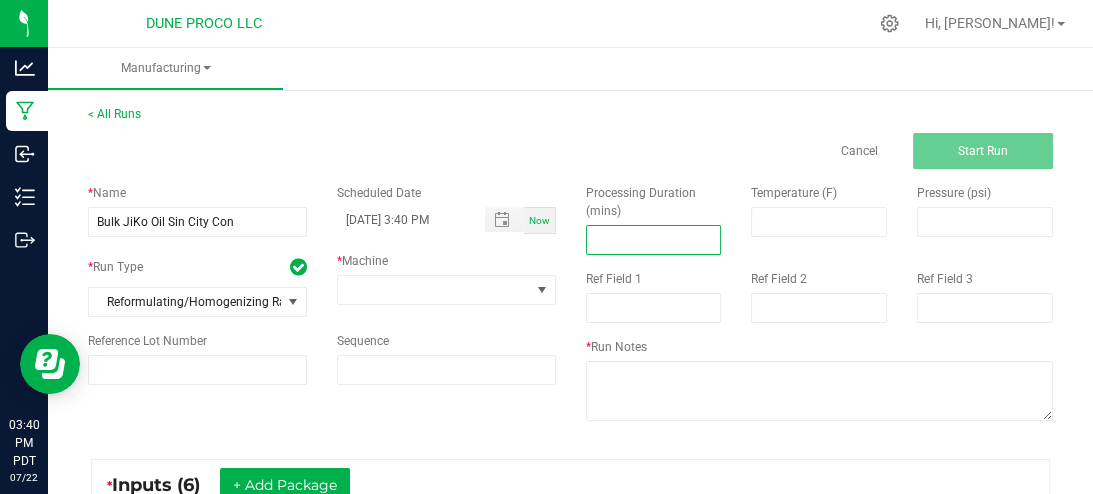 click at bounding box center [654, 240] 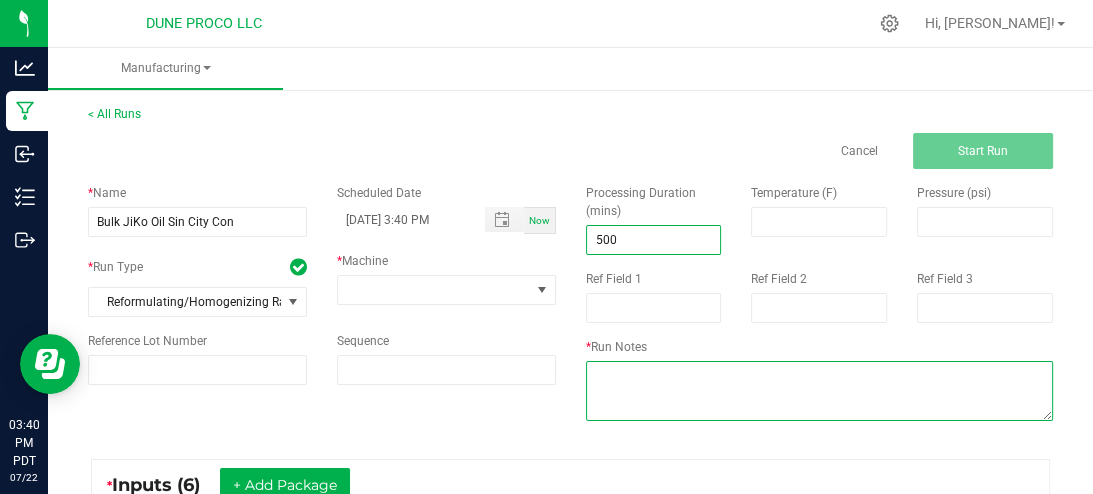 type on "500.00" 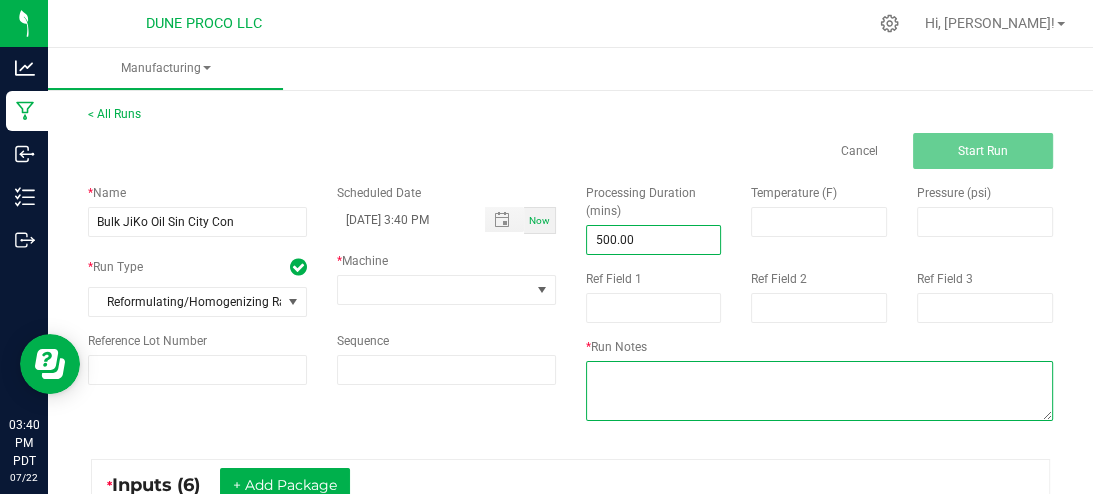 click at bounding box center [820, 391] 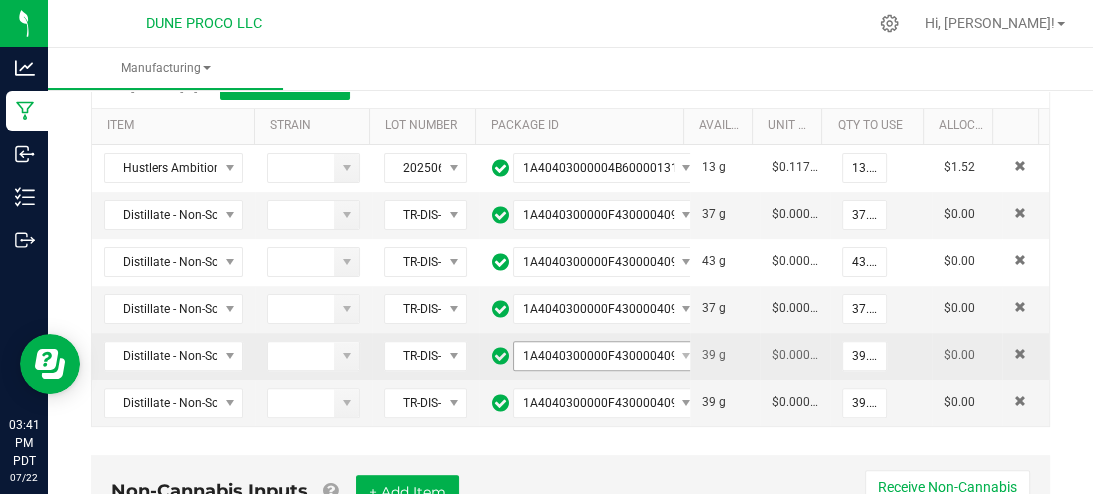 scroll, scrollTop: 320, scrollLeft: 0, axis: vertical 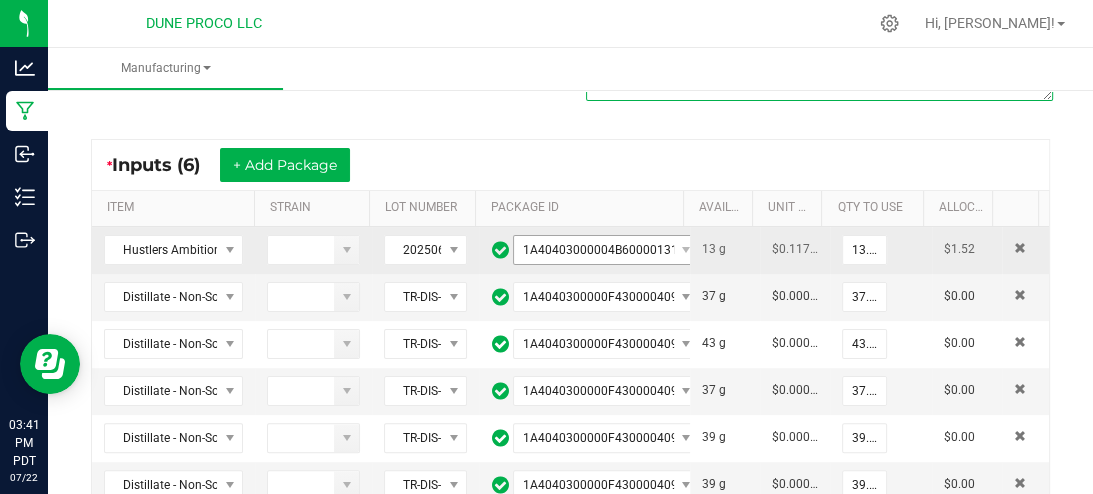 type on "This oil is to be used for making Infused Pre-Rolls though the JiKo" 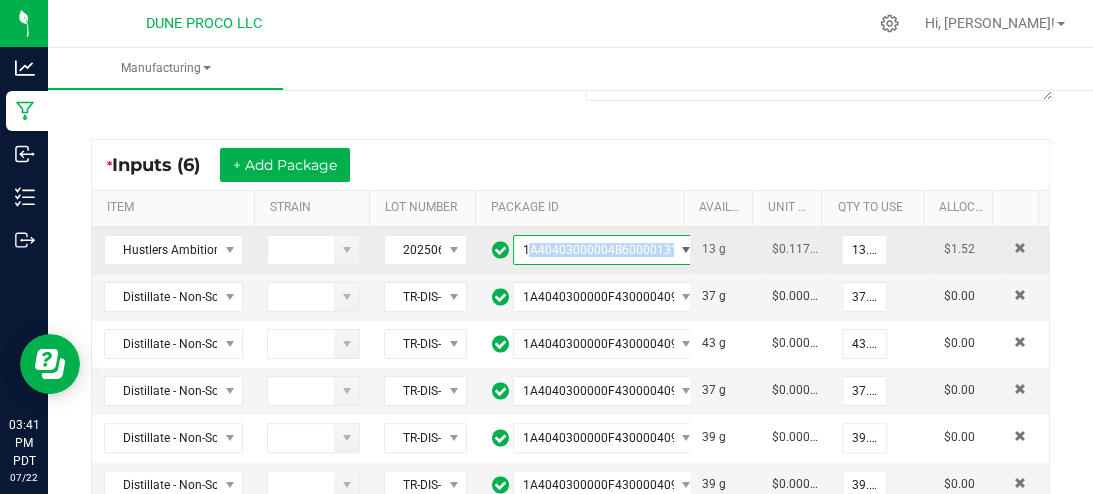 drag, startPoint x: 517, startPoint y: 248, endPoint x: 669, endPoint y: 249, distance: 152.0033 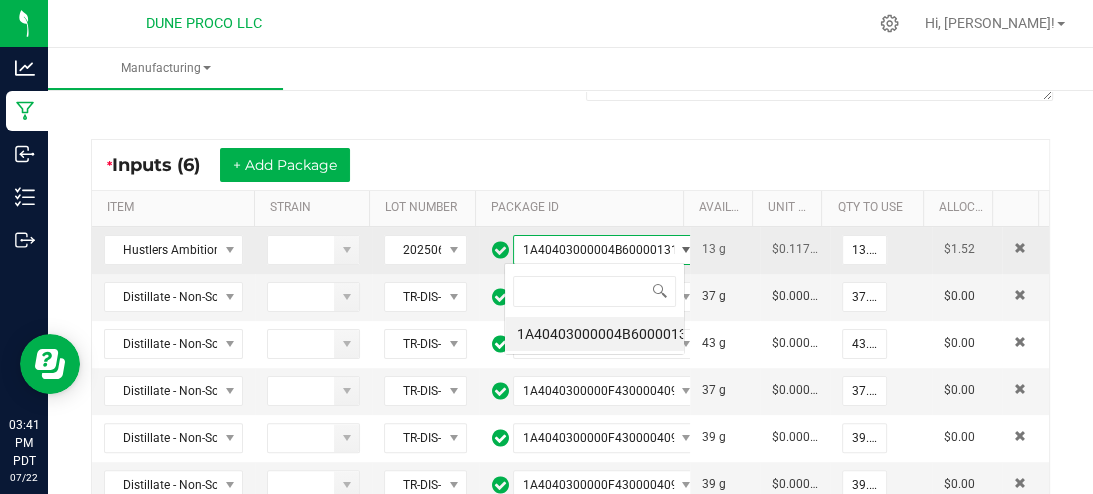 scroll, scrollTop: 99970, scrollLeft: 99819, axis: both 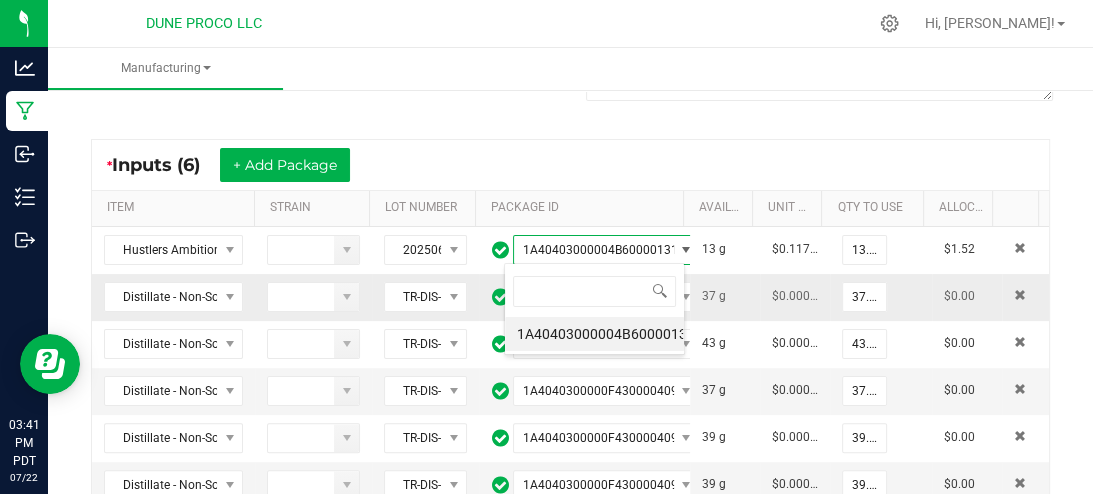drag, startPoint x: 509, startPoint y: 330, endPoint x: 644, endPoint y: 317, distance: 135.62448 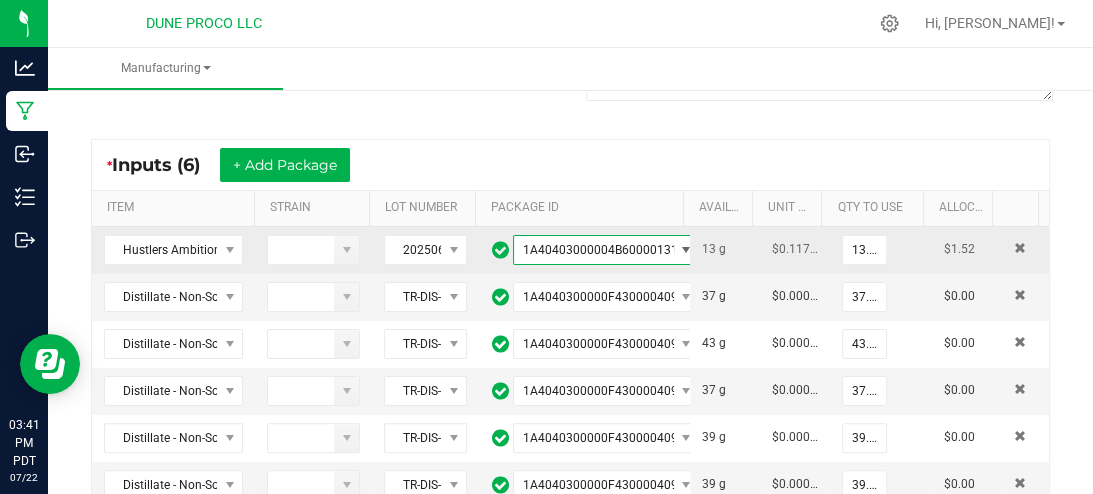 click on "1A40403000004B6000013111" at bounding box center [606, 250] 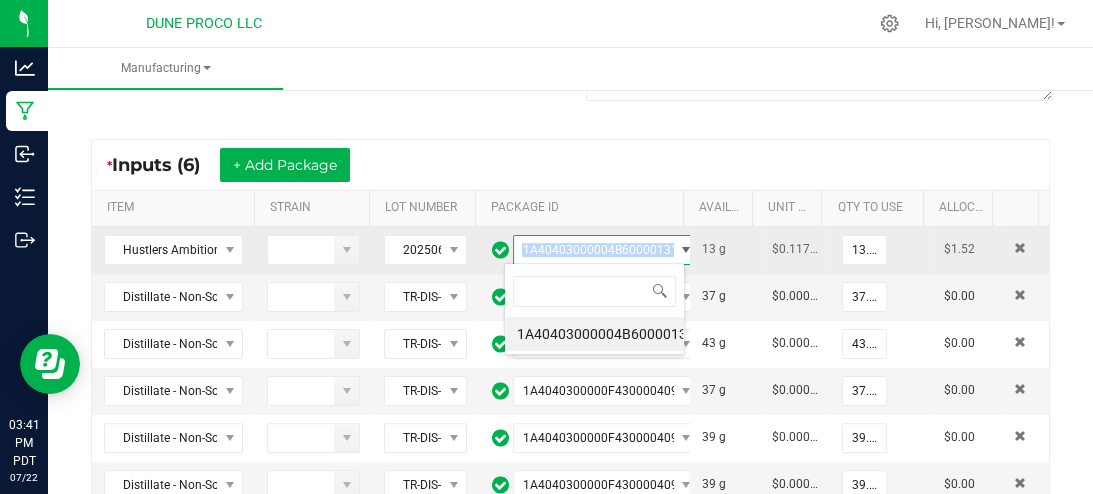 click on "1A40403000004B6000013111" at bounding box center [606, 250] 